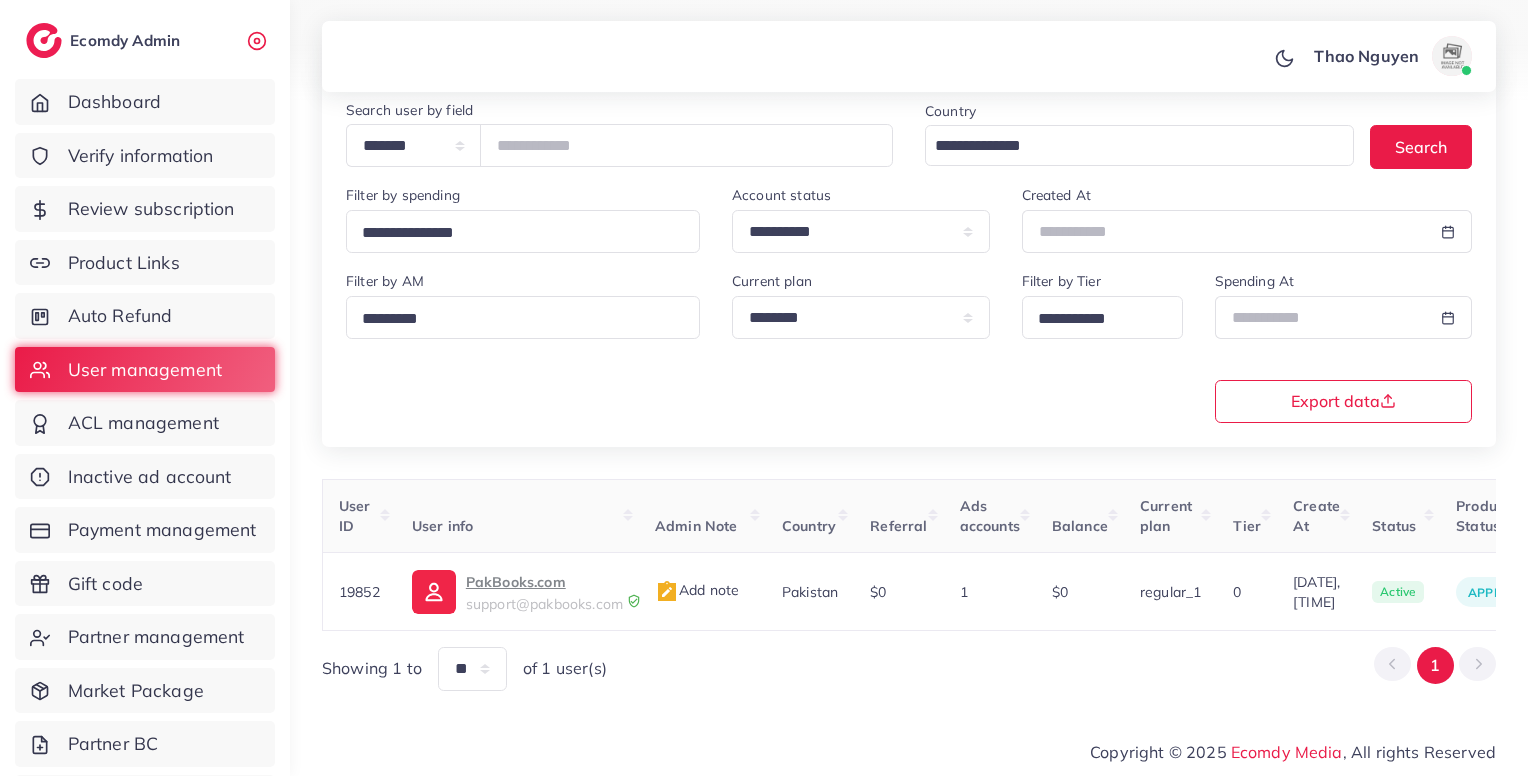 scroll, scrollTop: 183, scrollLeft: 0, axis: vertical 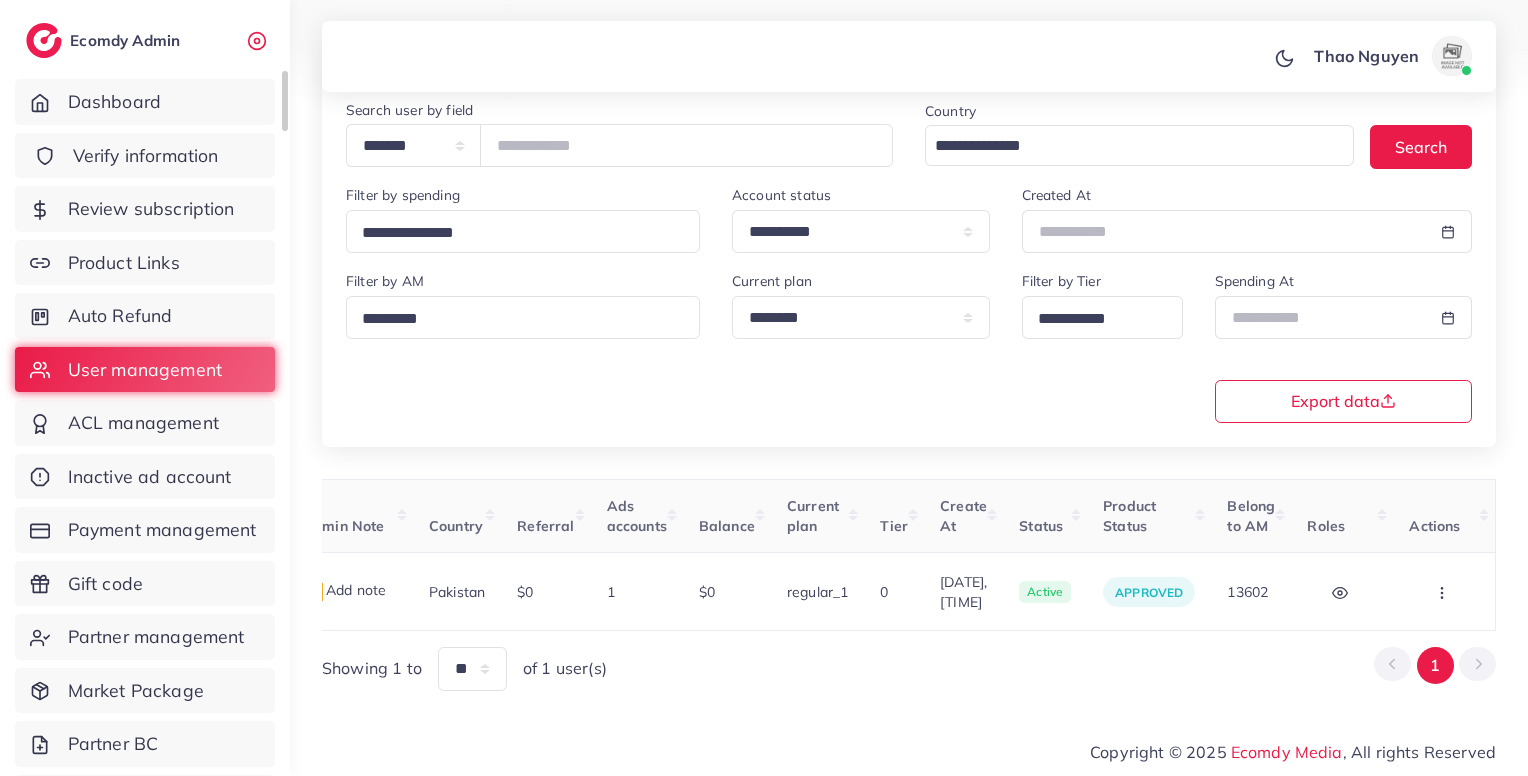 click on "Verify information" at bounding box center [145, 156] 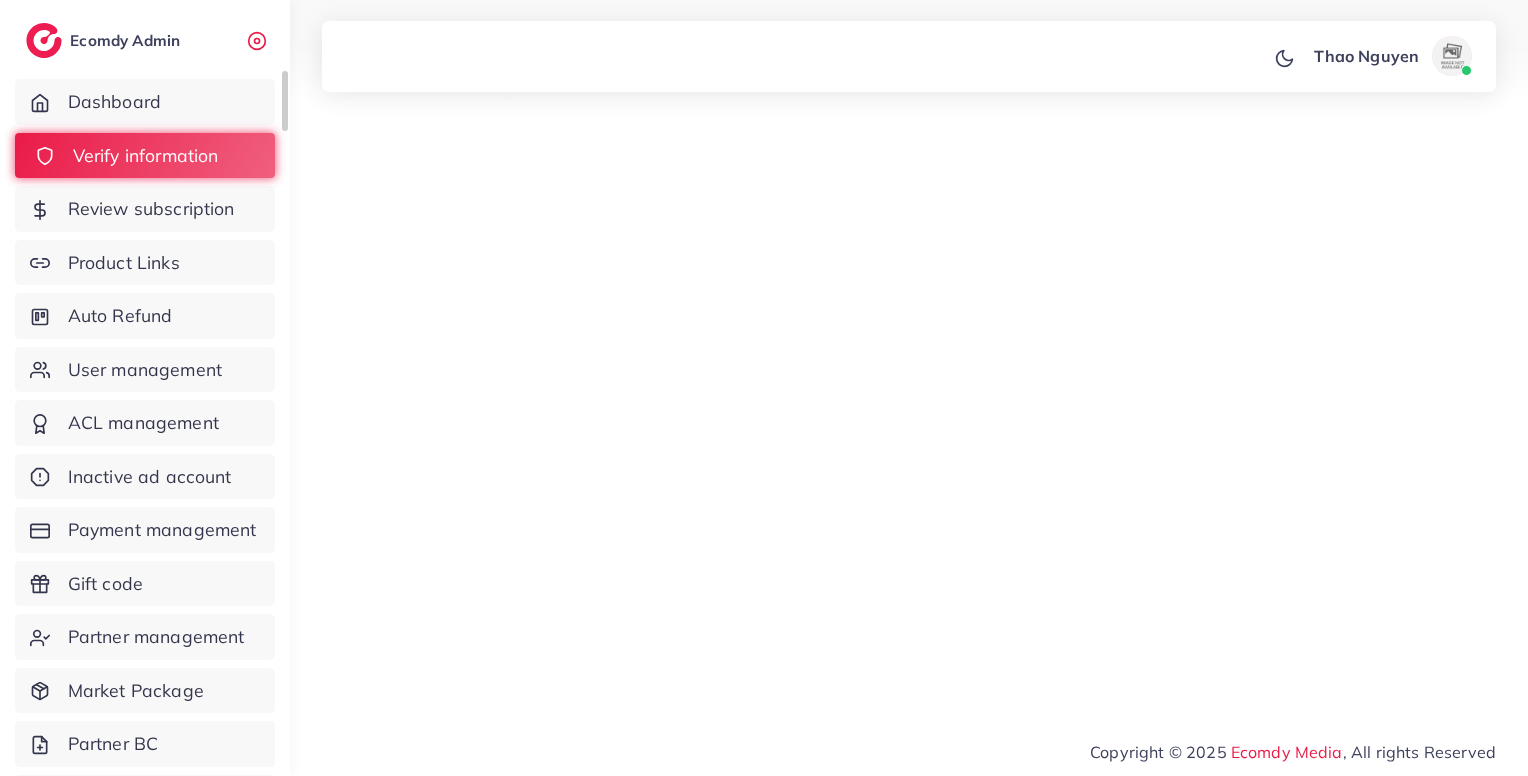 scroll, scrollTop: 0, scrollLeft: 0, axis: both 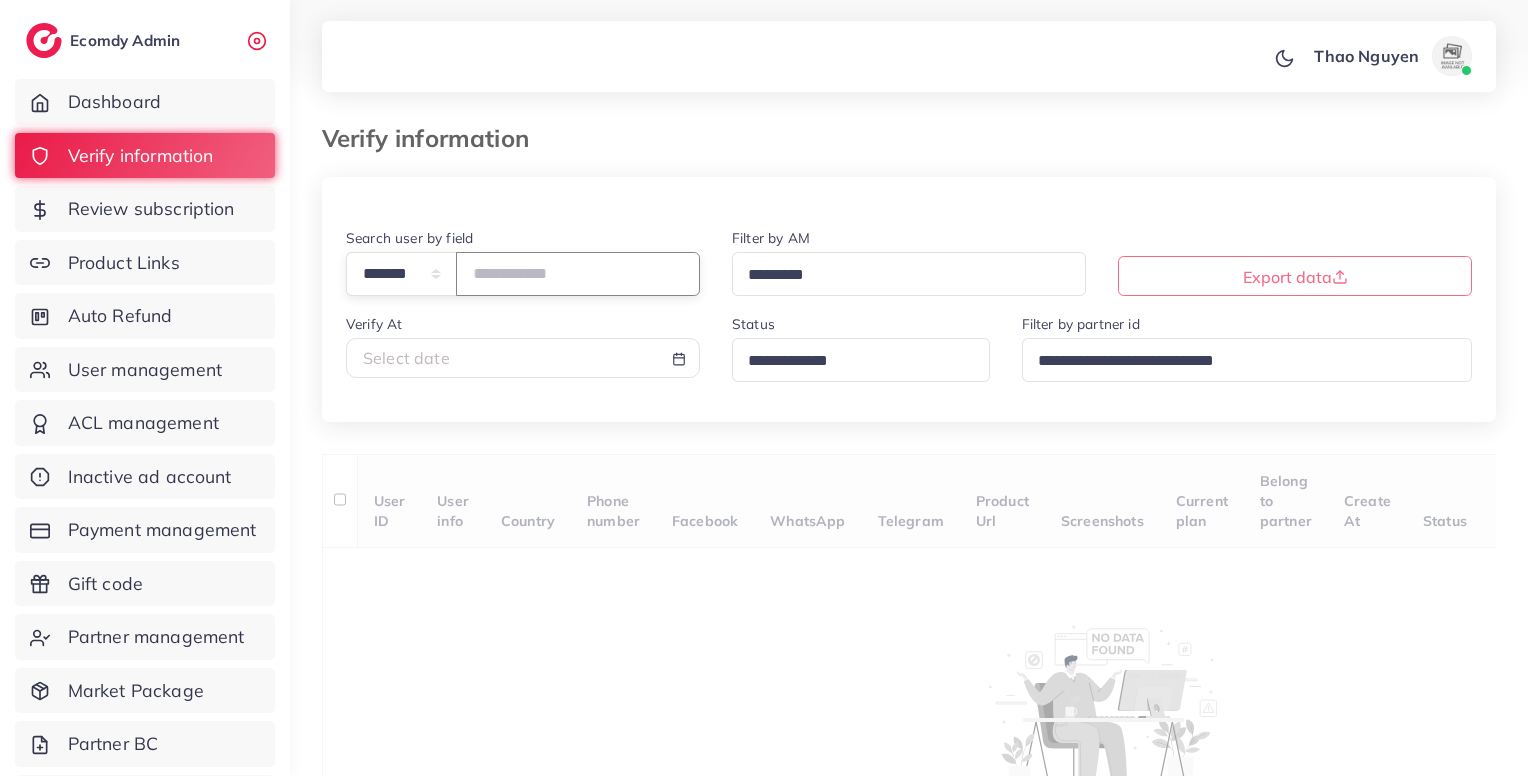 paste on "*******" 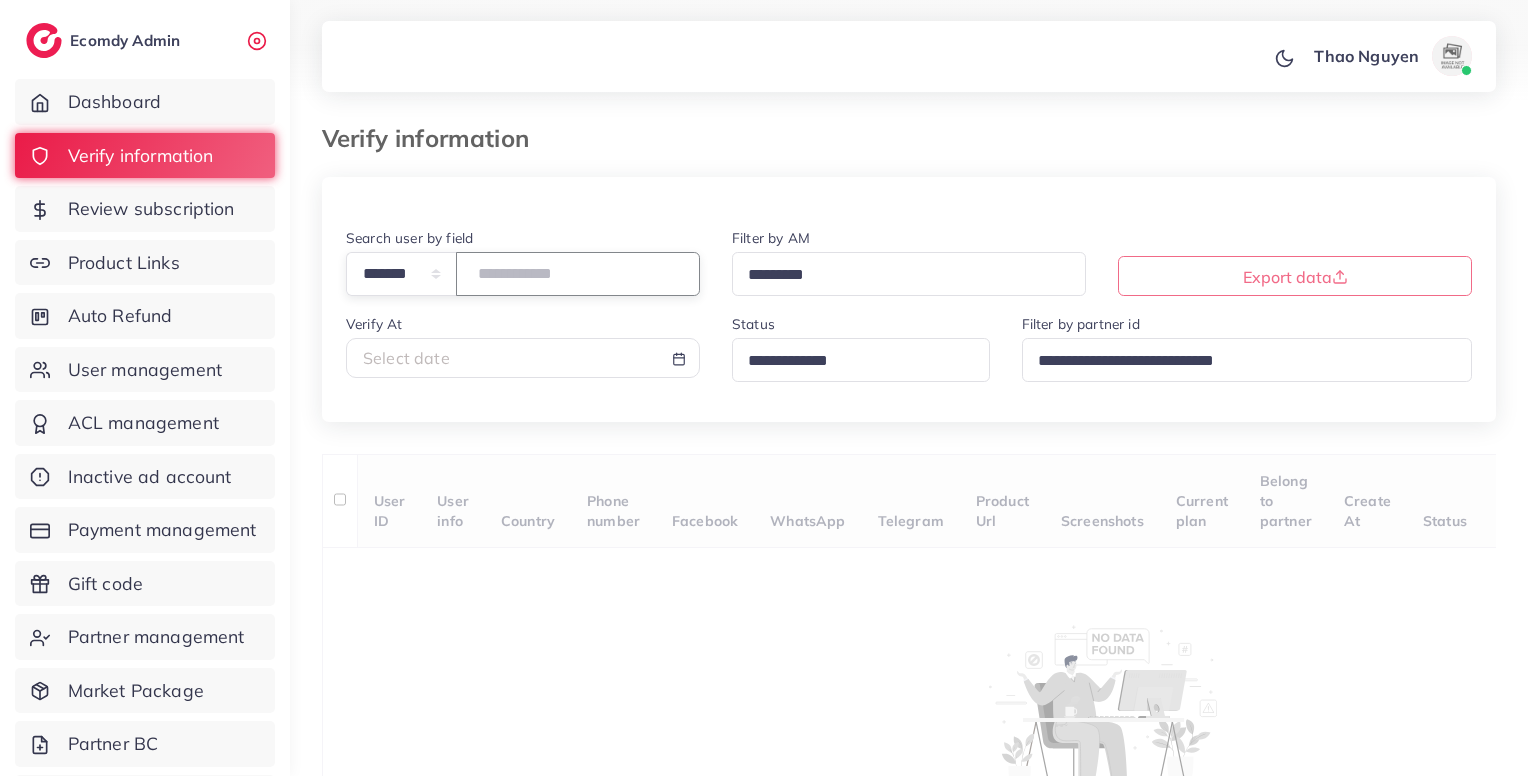 click on "*******" at bounding box center [578, 273] 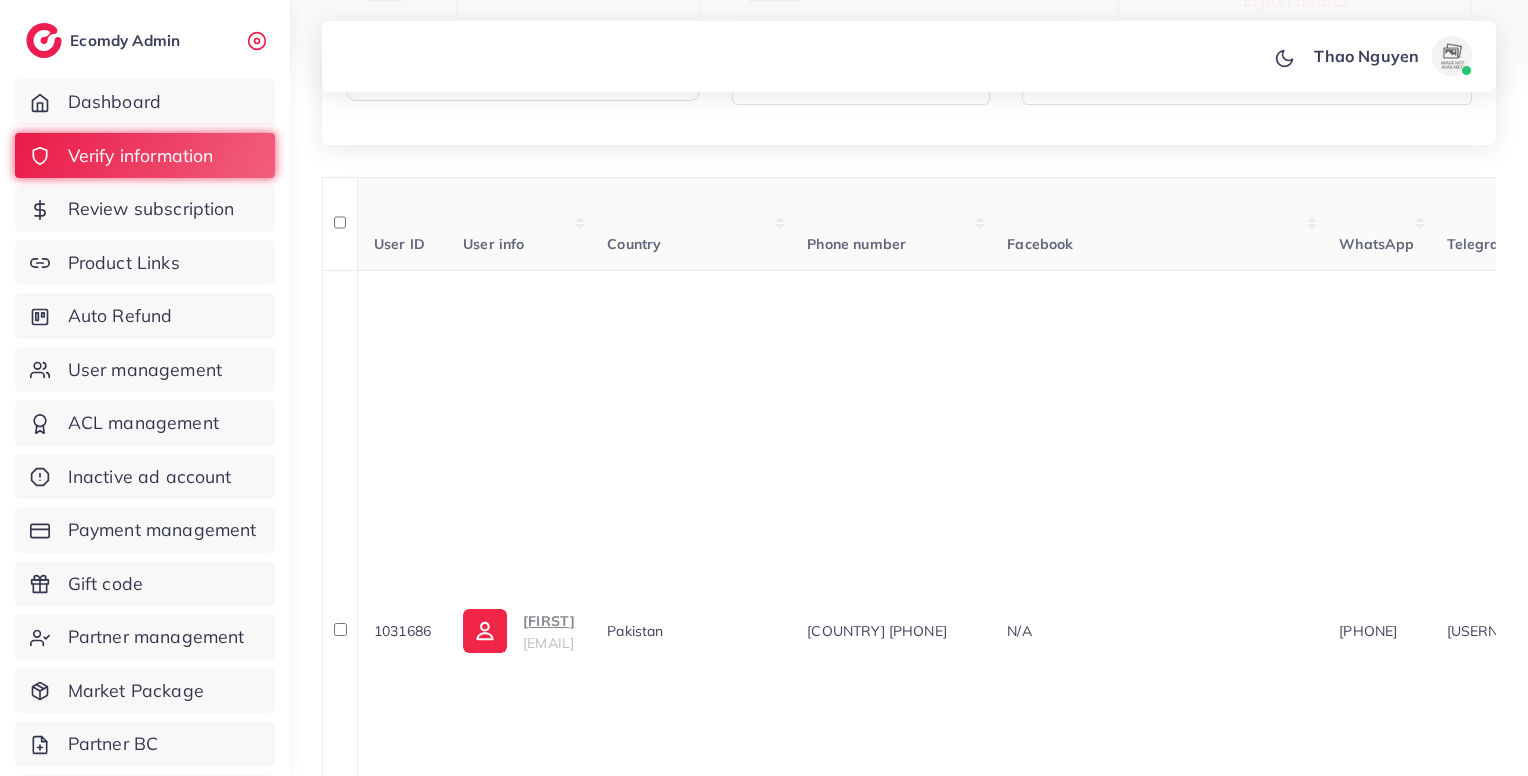 scroll, scrollTop: 284, scrollLeft: 0, axis: vertical 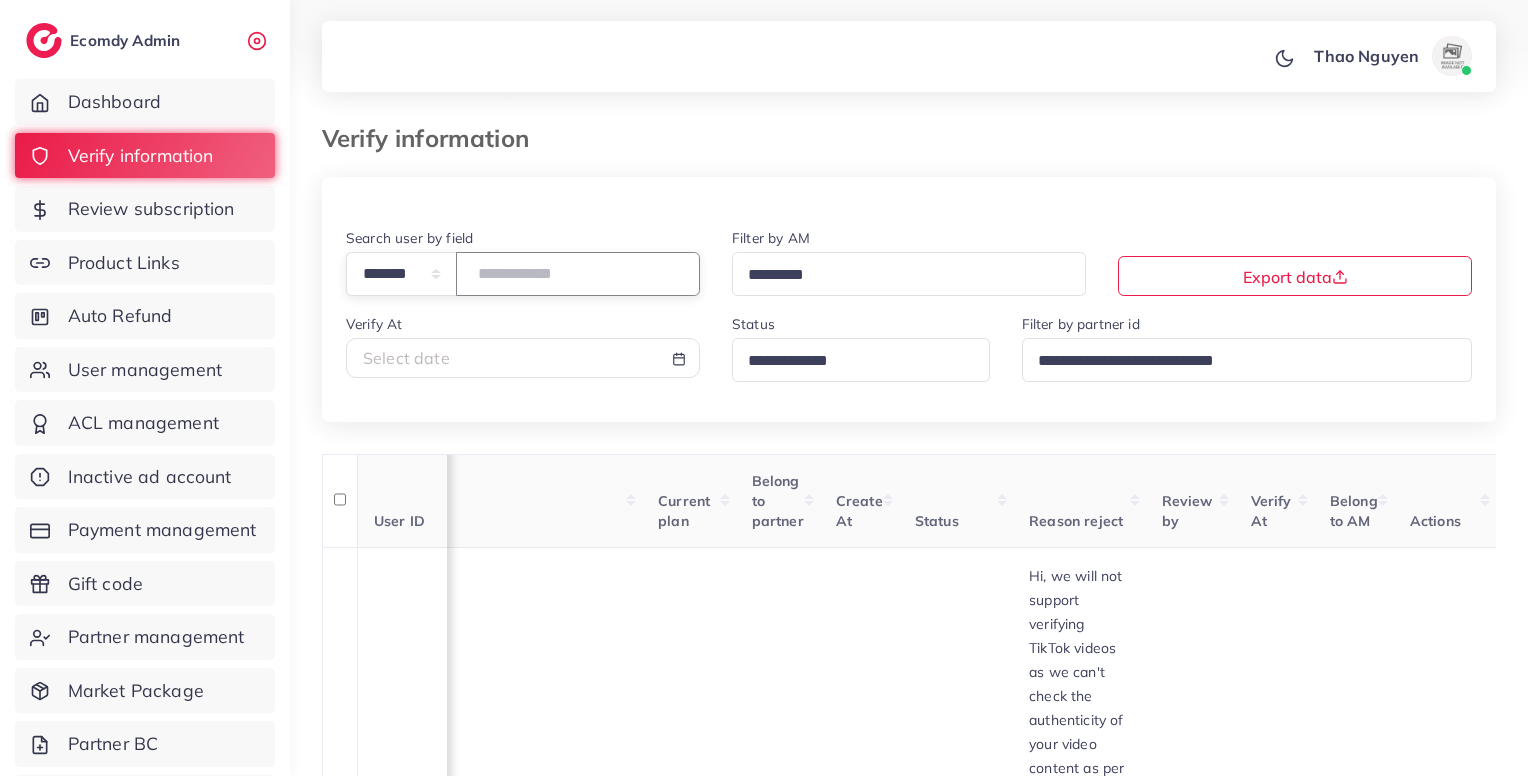 click on "*******" at bounding box center (578, 273) 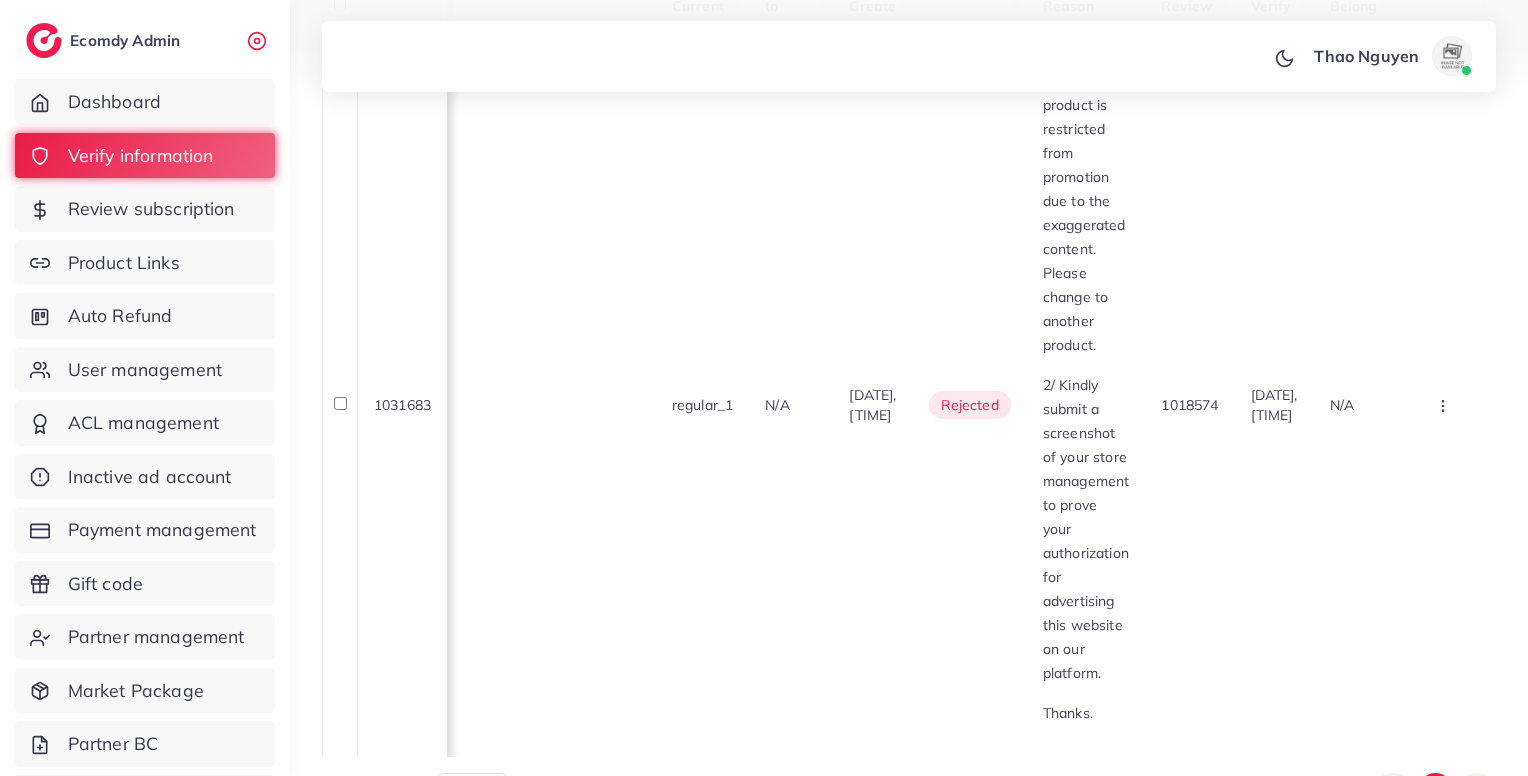 scroll, scrollTop: 516, scrollLeft: 0, axis: vertical 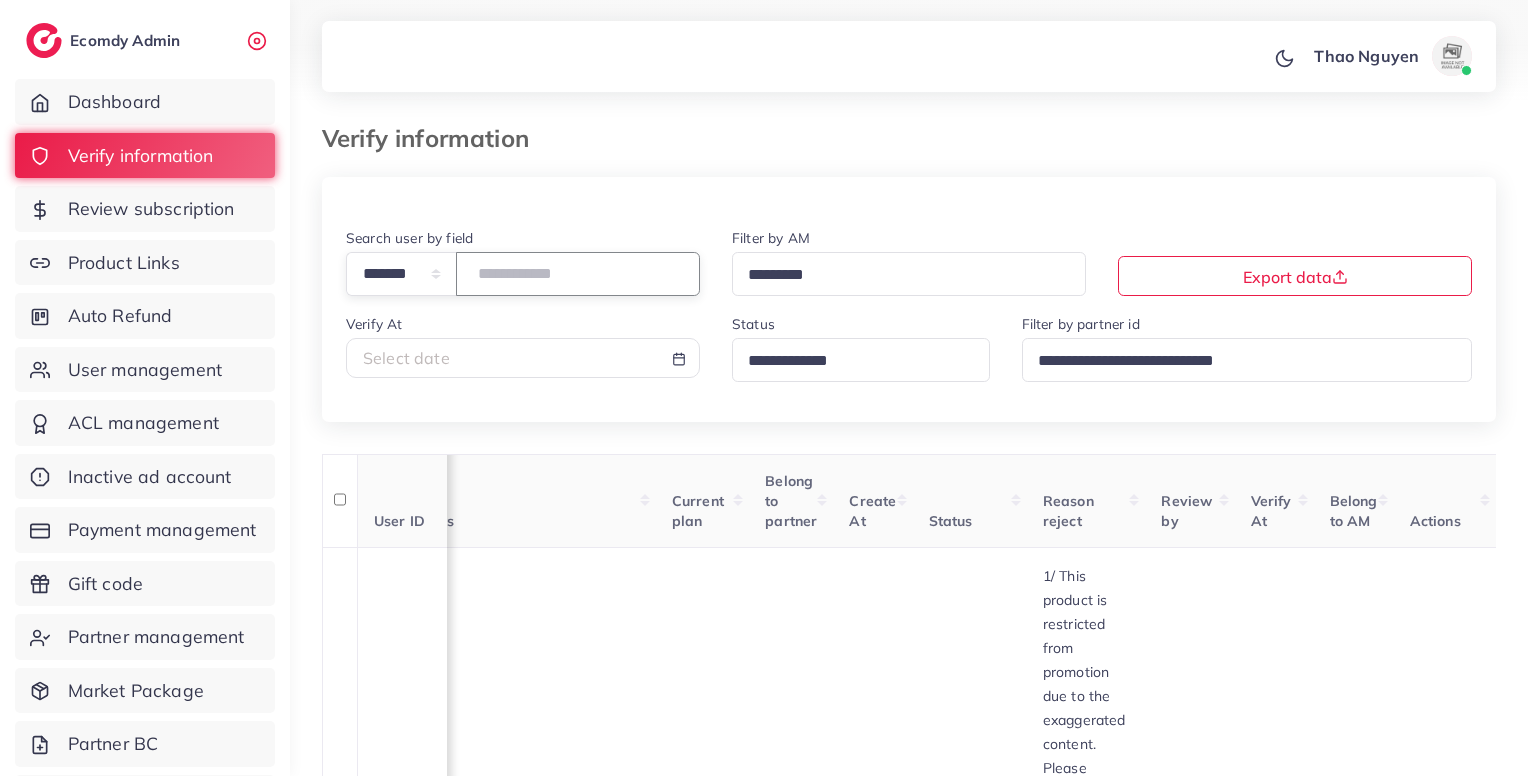 click on "*******" at bounding box center [578, 273] 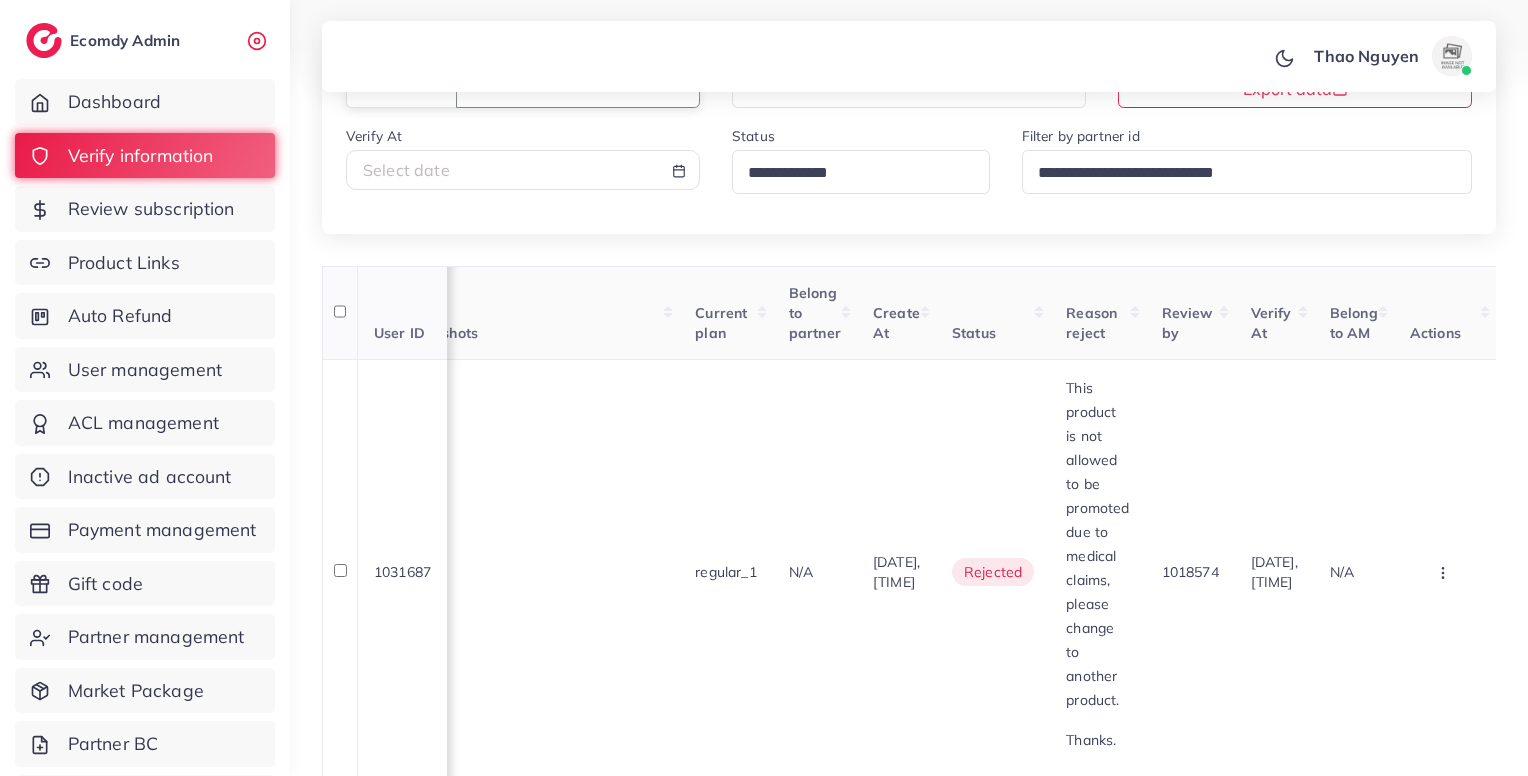 scroll, scrollTop: 324, scrollLeft: 0, axis: vertical 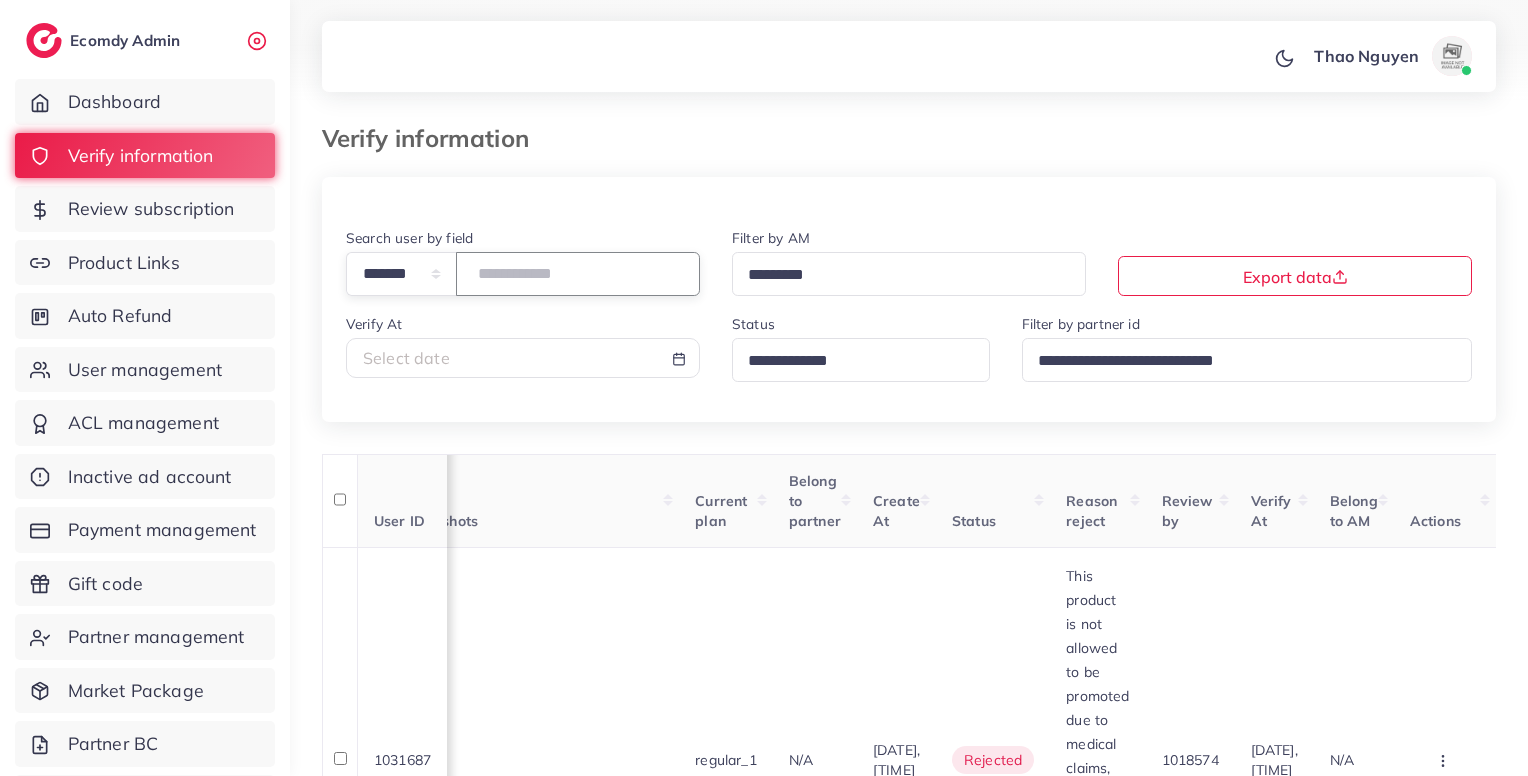 click on "*******" at bounding box center (578, 273) 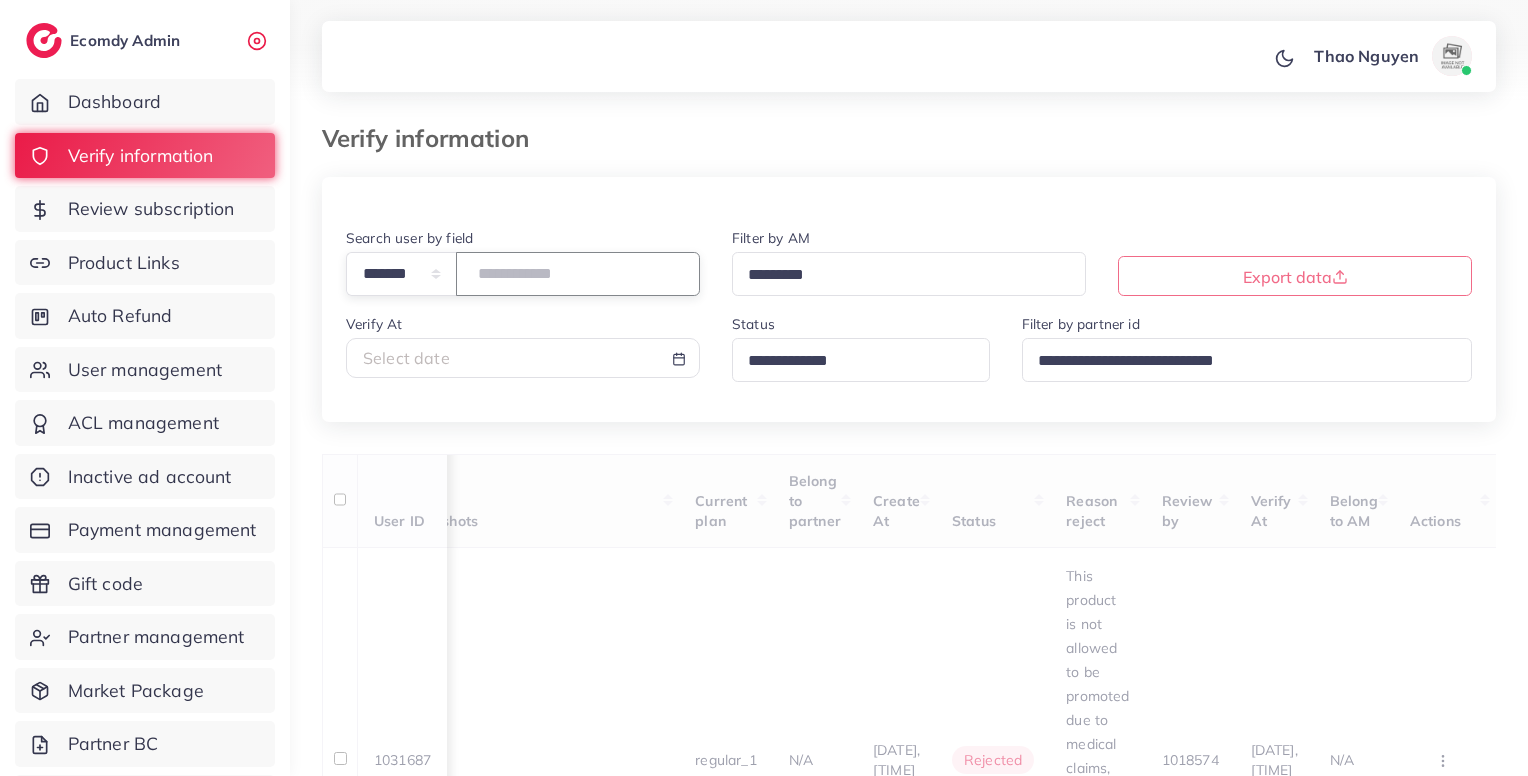 scroll, scrollTop: 326, scrollLeft: 0, axis: vertical 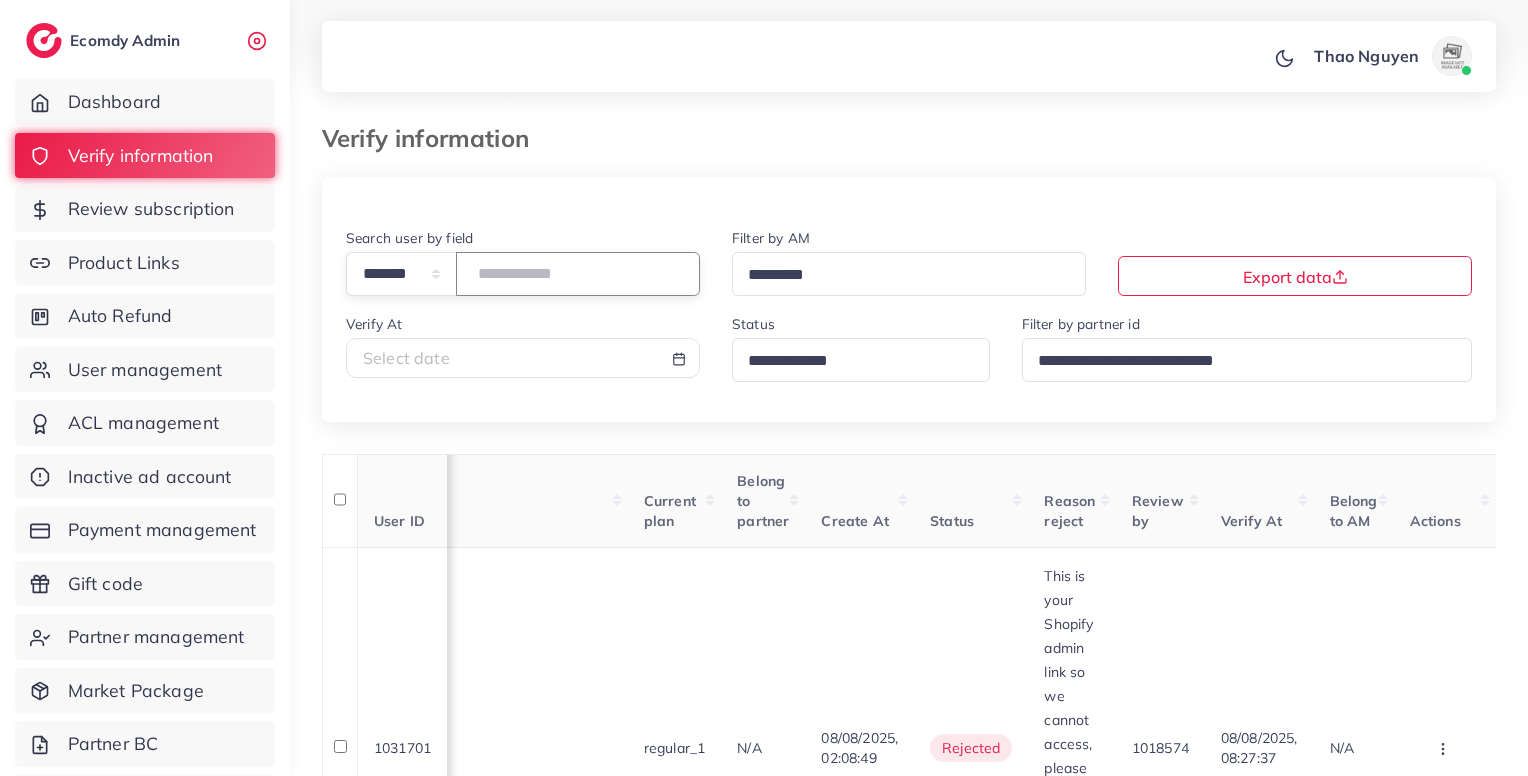 click on "*******" at bounding box center (578, 273) 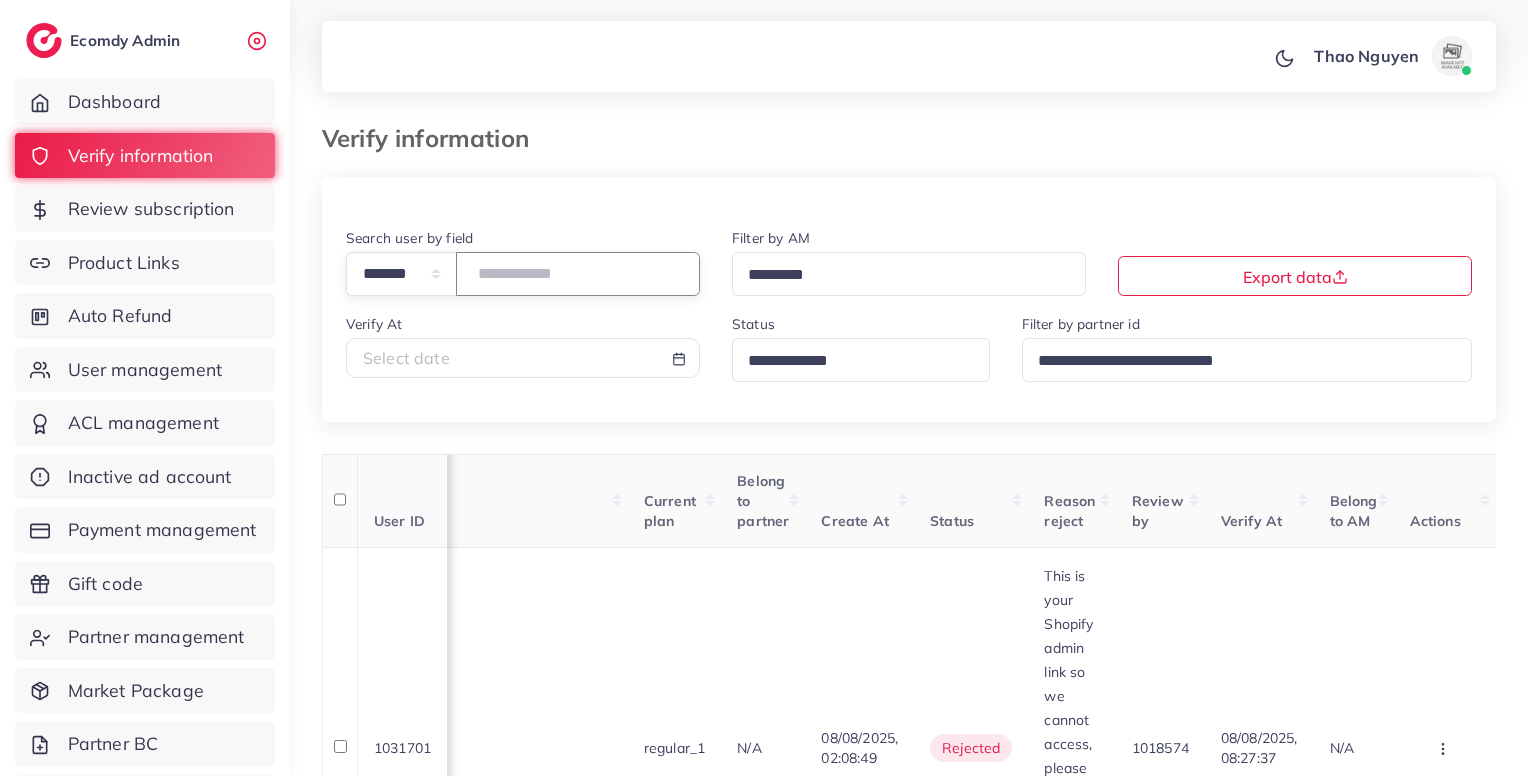 scroll, scrollTop: 326, scrollLeft: 0, axis: vertical 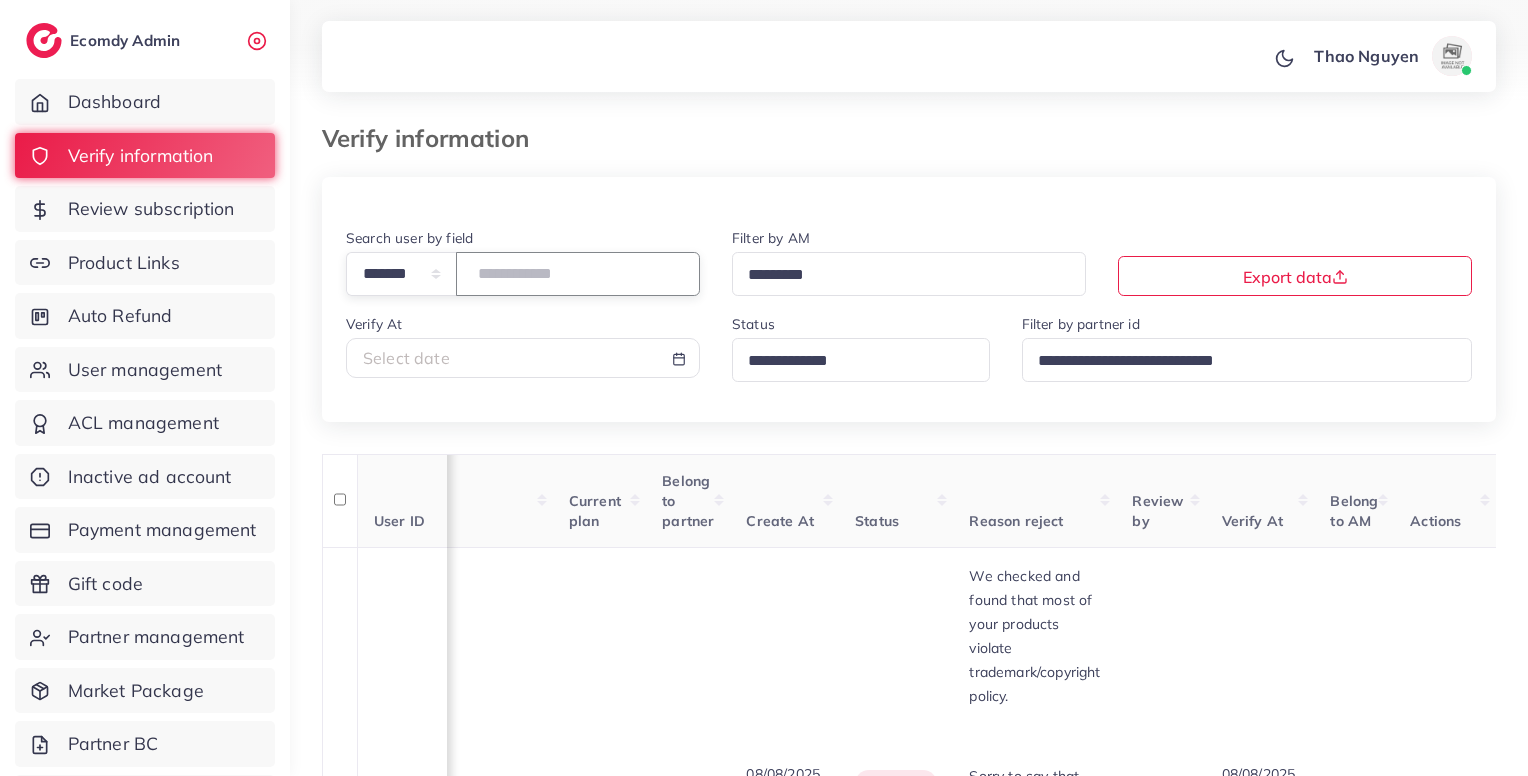 click on "*******" at bounding box center (578, 273) 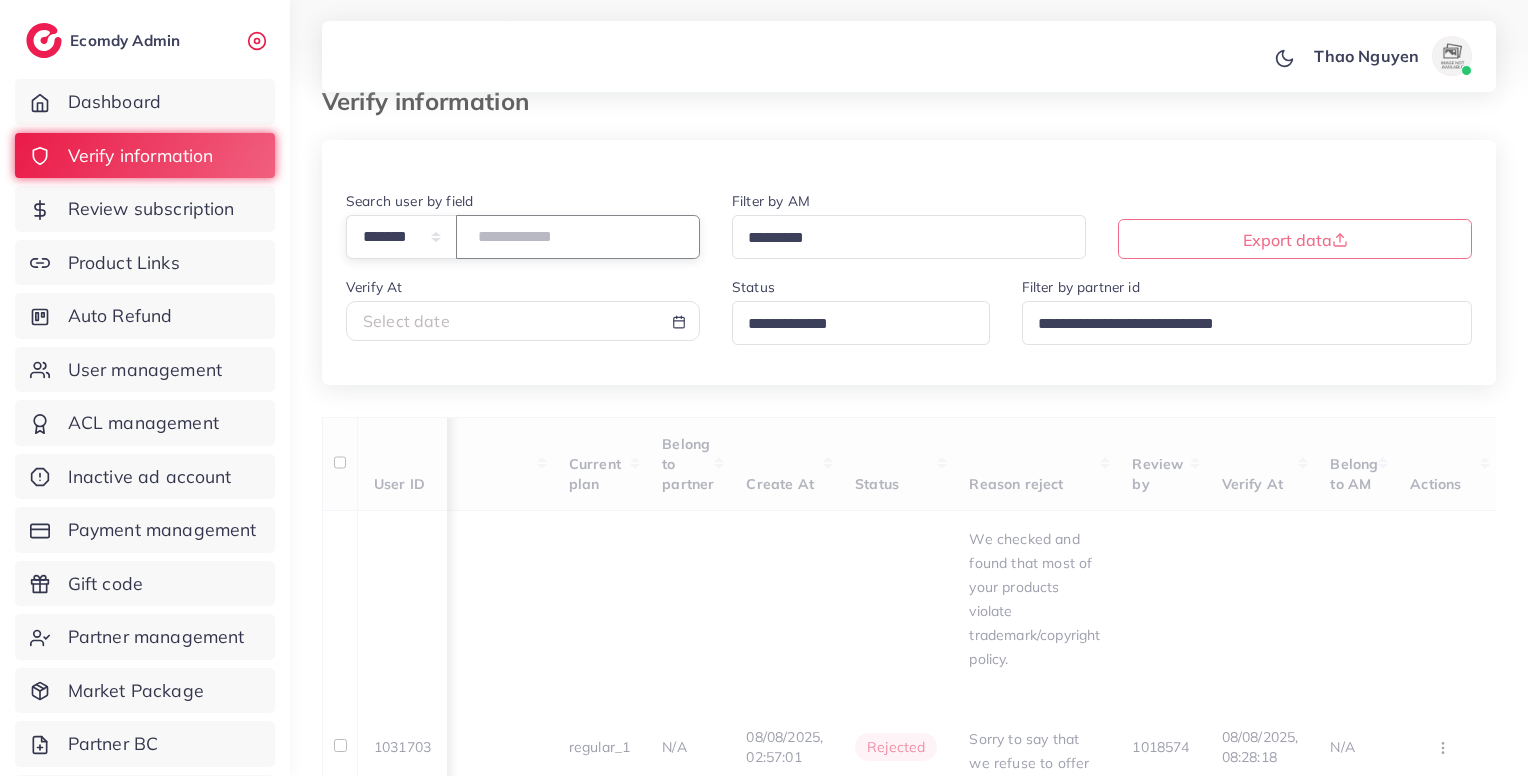 scroll, scrollTop: 59, scrollLeft: 0, axis: vertical 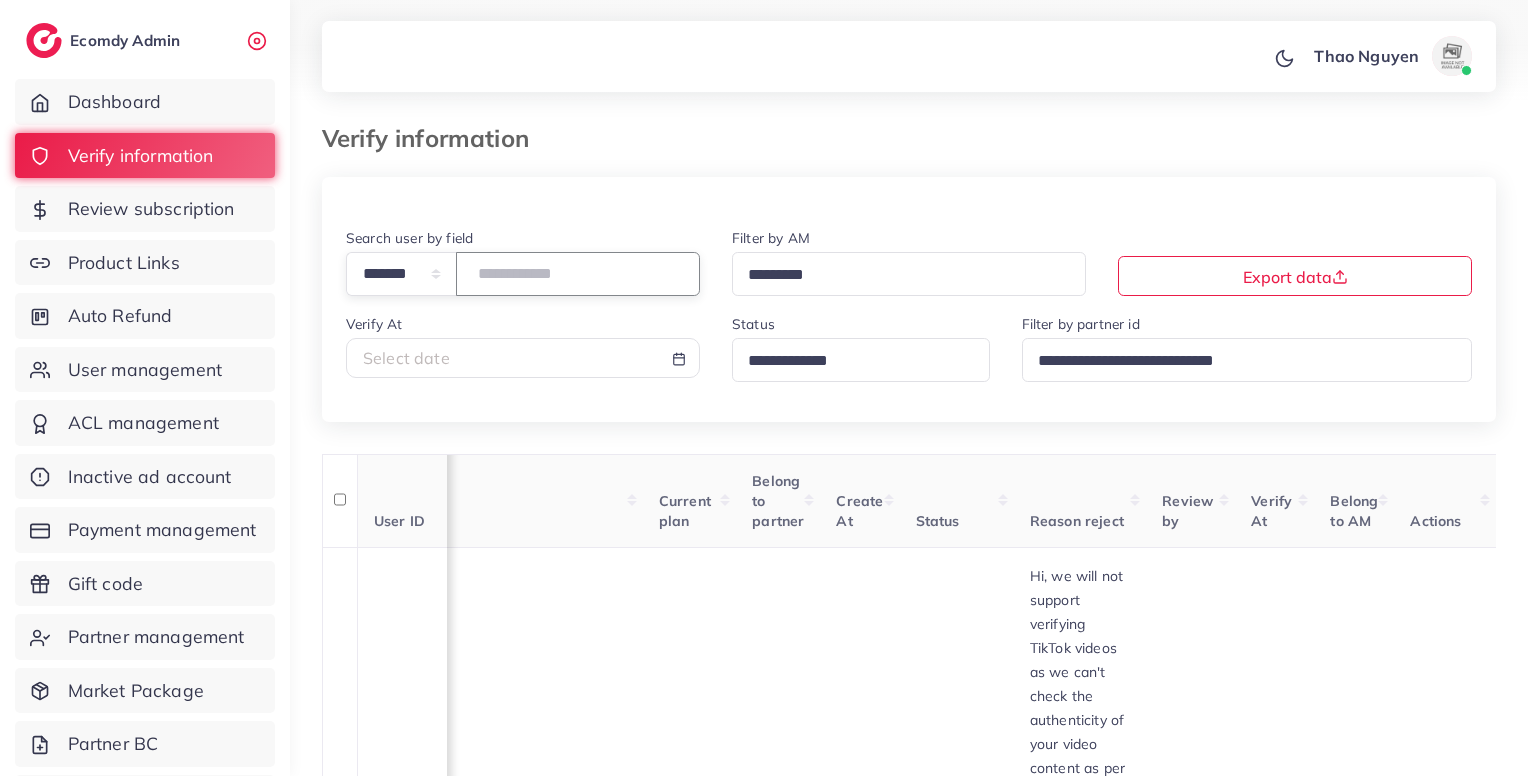 click on "*******" at bounding box center (578, 273) 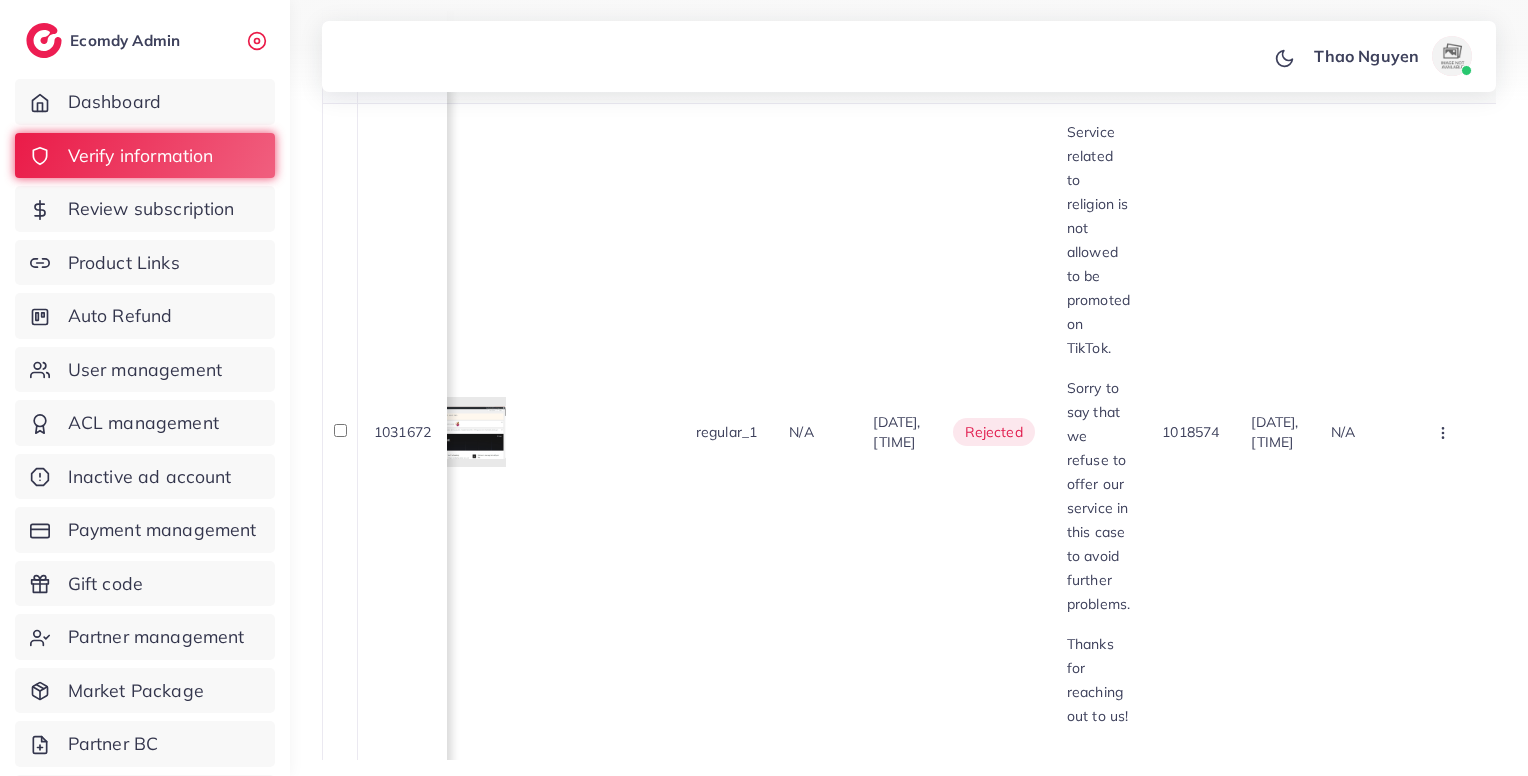 scroll, scrollTop: 446, scrollLeft: 0, axis: vertical 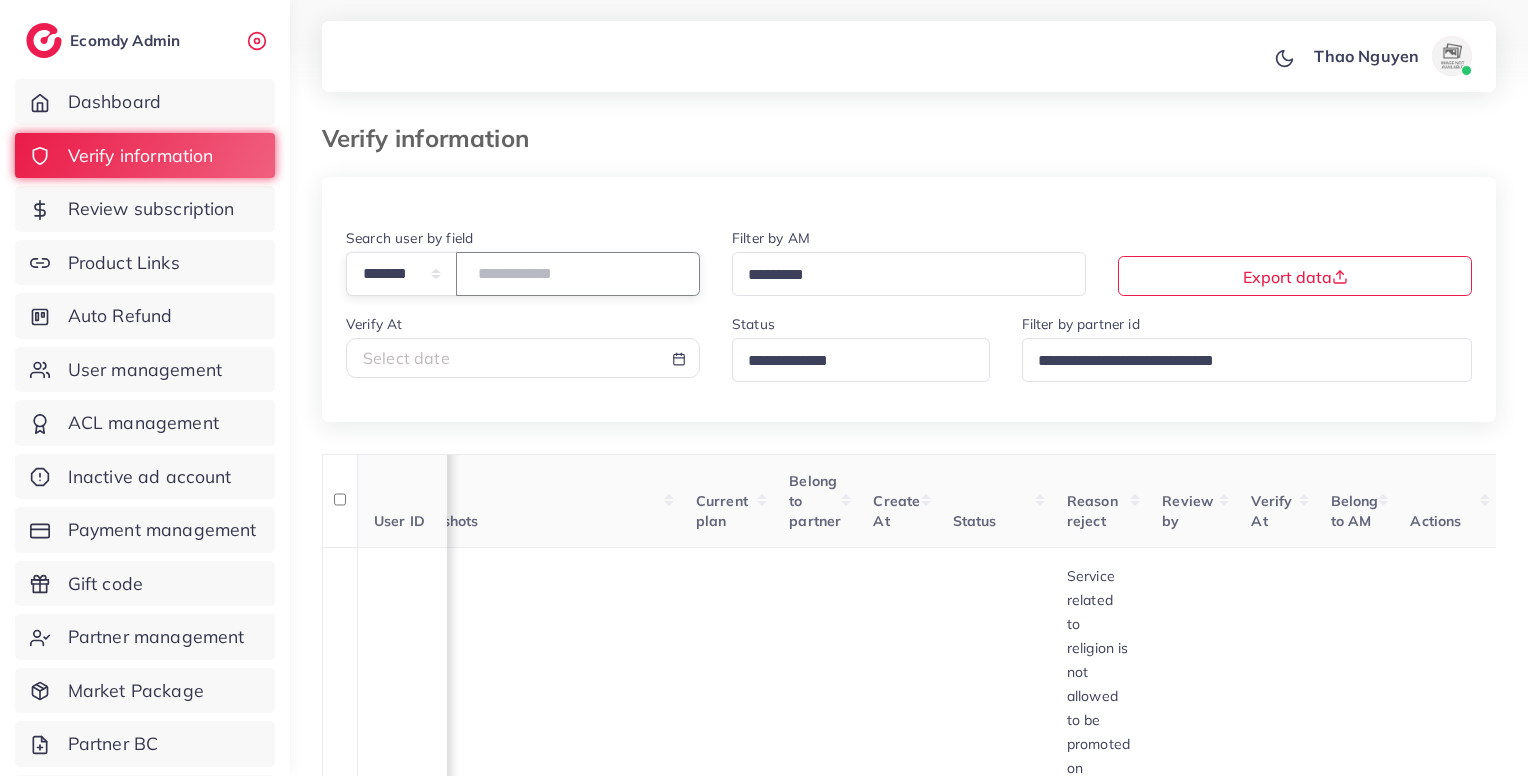 click on "*******" at bounding box center [578, 273] 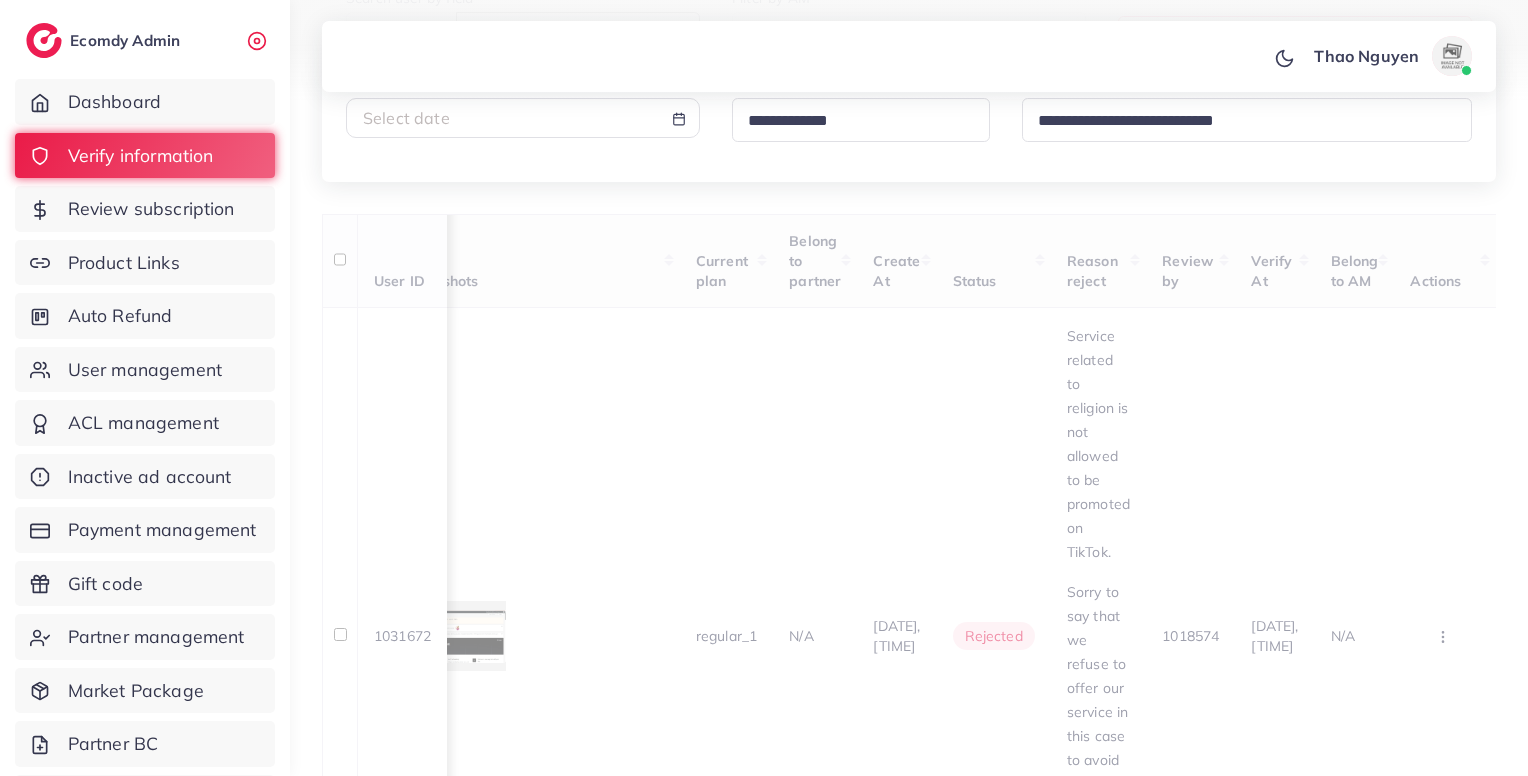 scroll, scrollTop: 470, scrollLeft: 0, axis: vertical 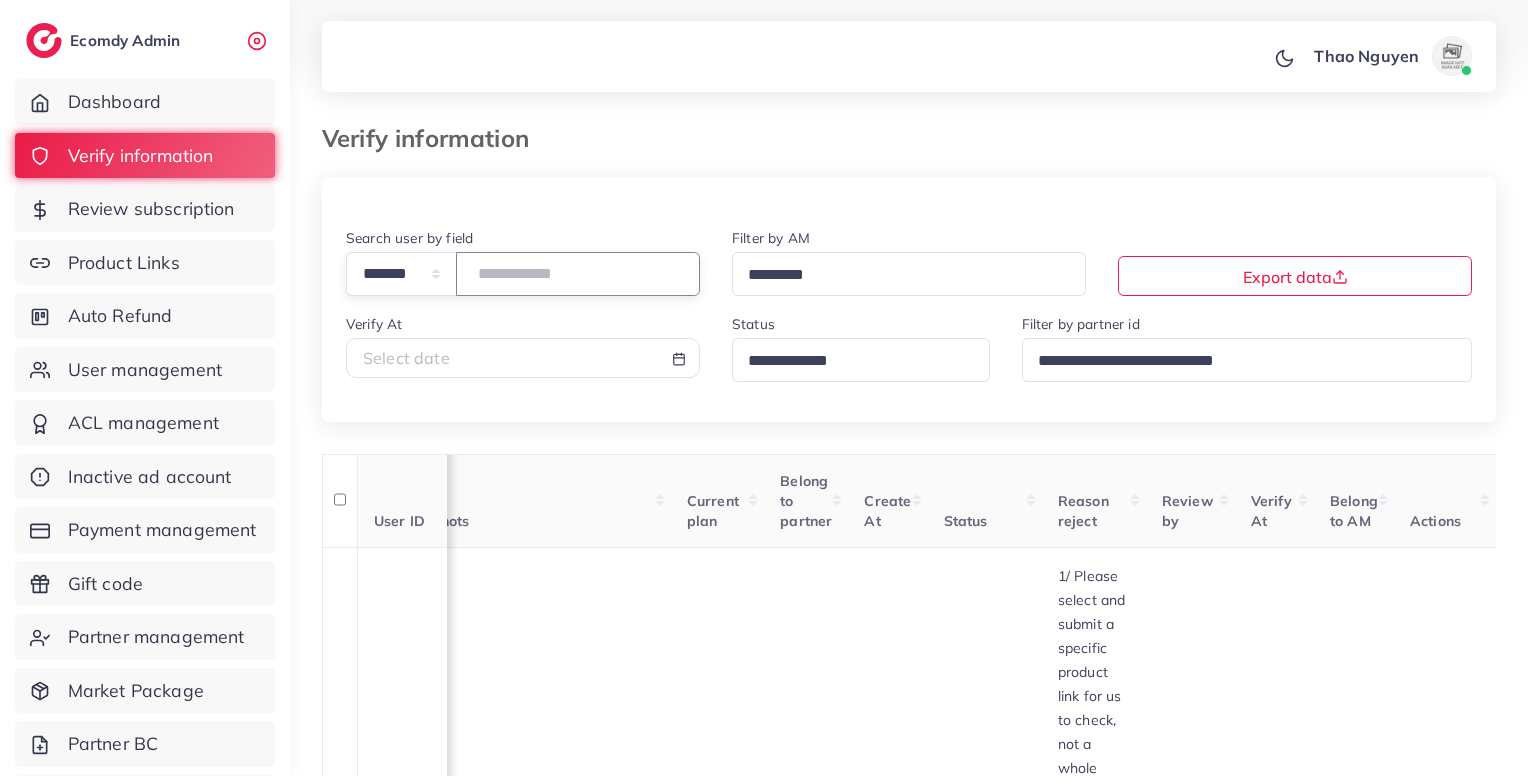 click on "*******" at bounding box center [578, 273] 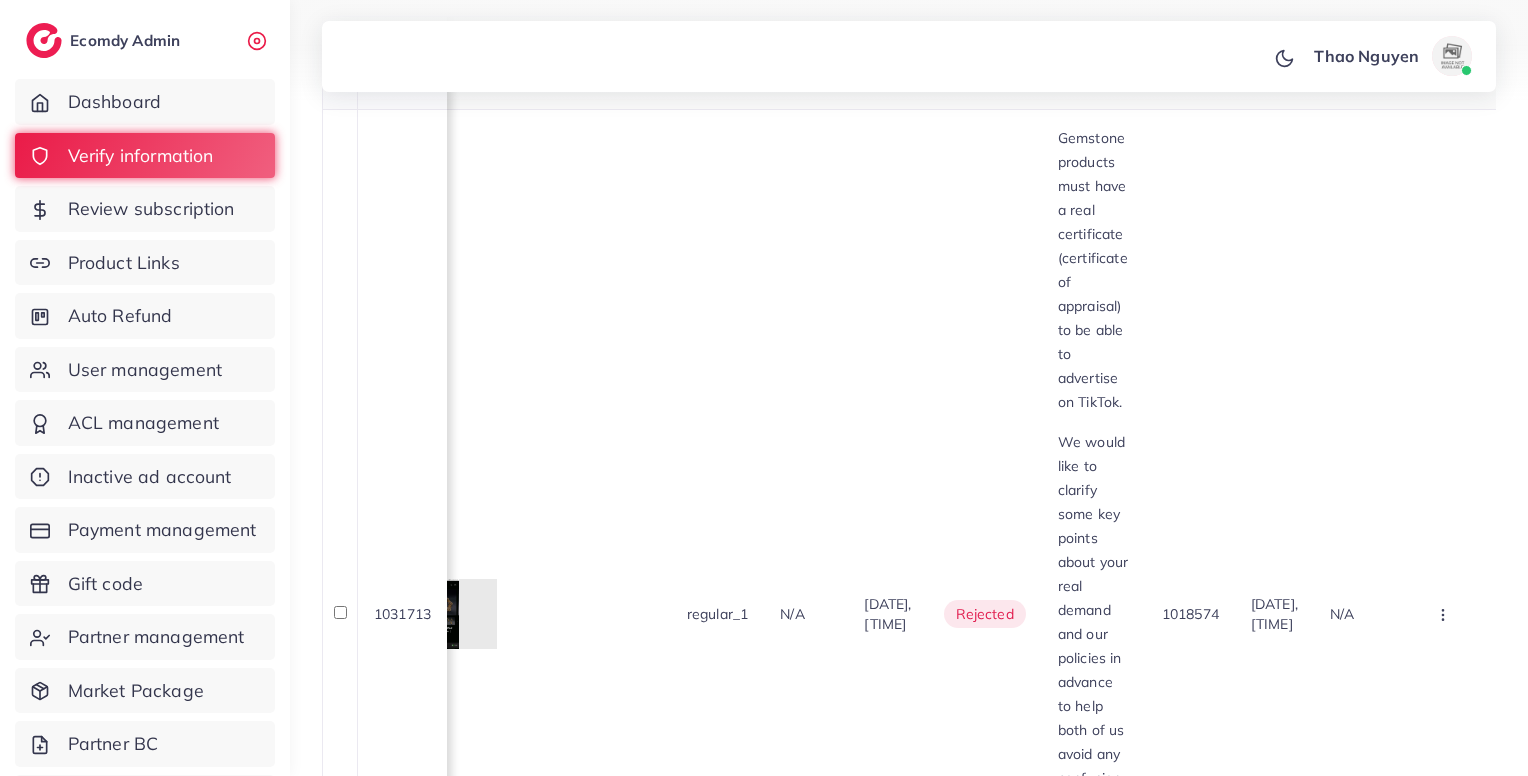 scroll, scrollTop: 452, scrollLeft: 0, axis: vertical 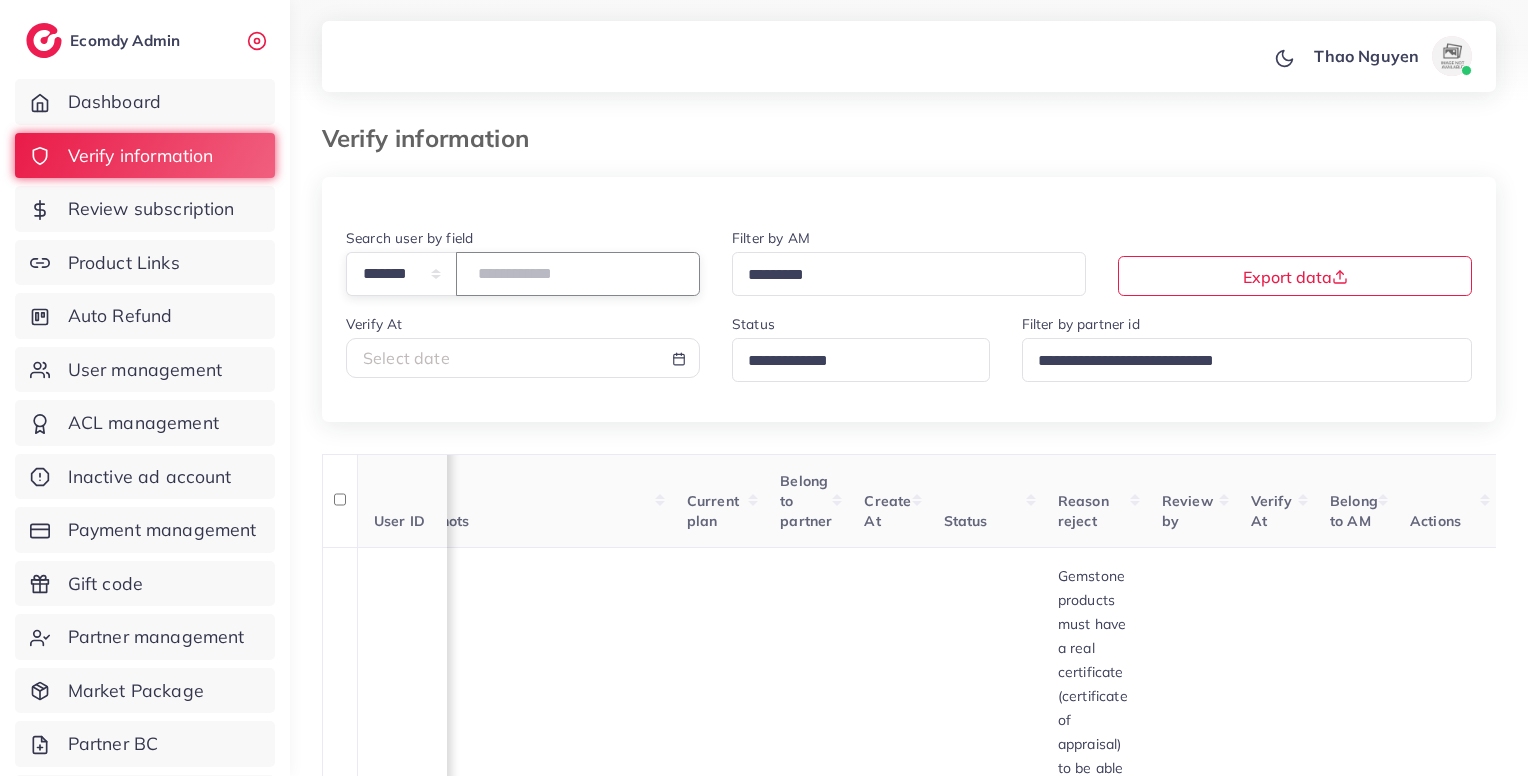 click on "*******" at bounding box center [578, 273] 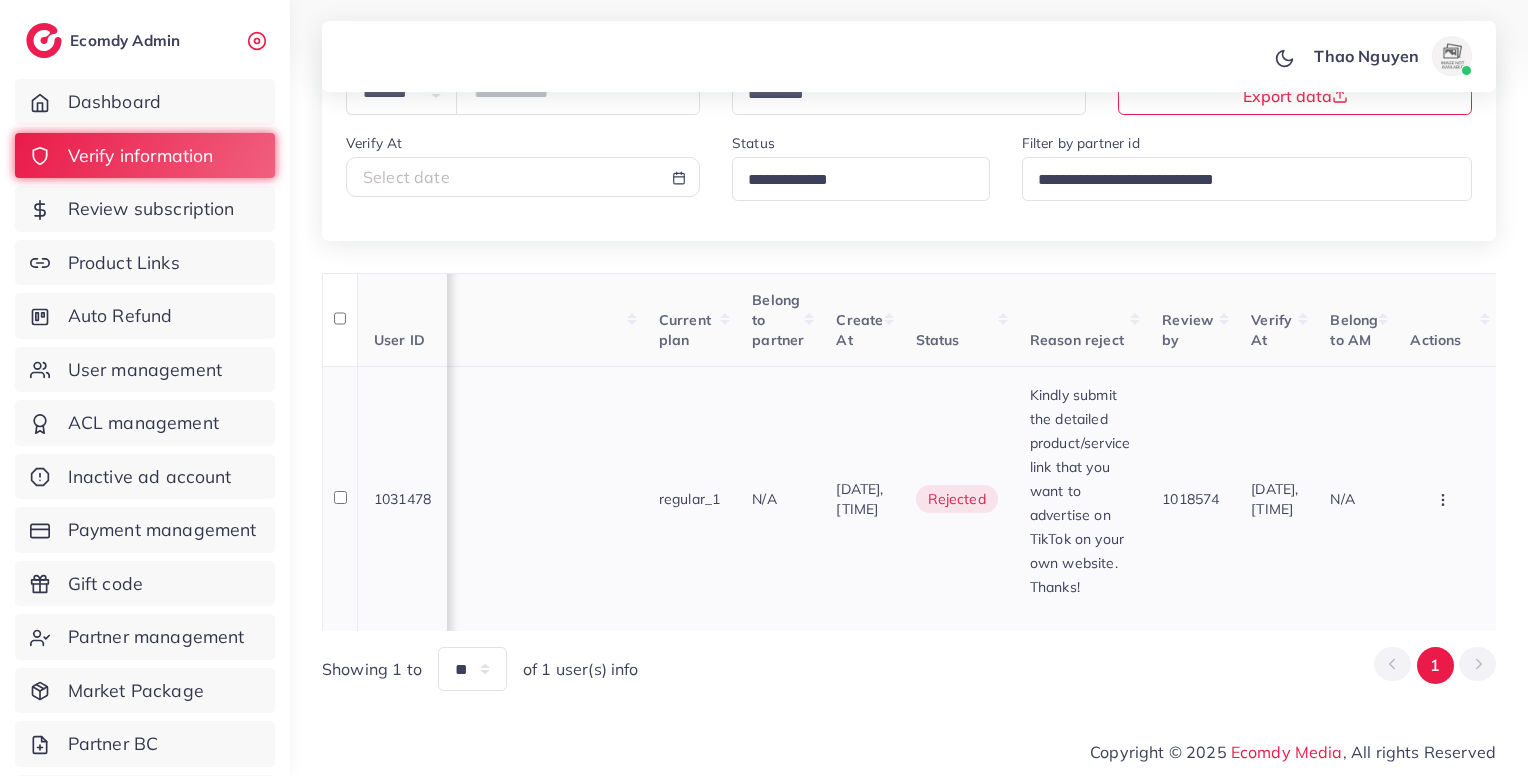 scroll, scrollTop: 0, scrollLeft: 0, axis: both 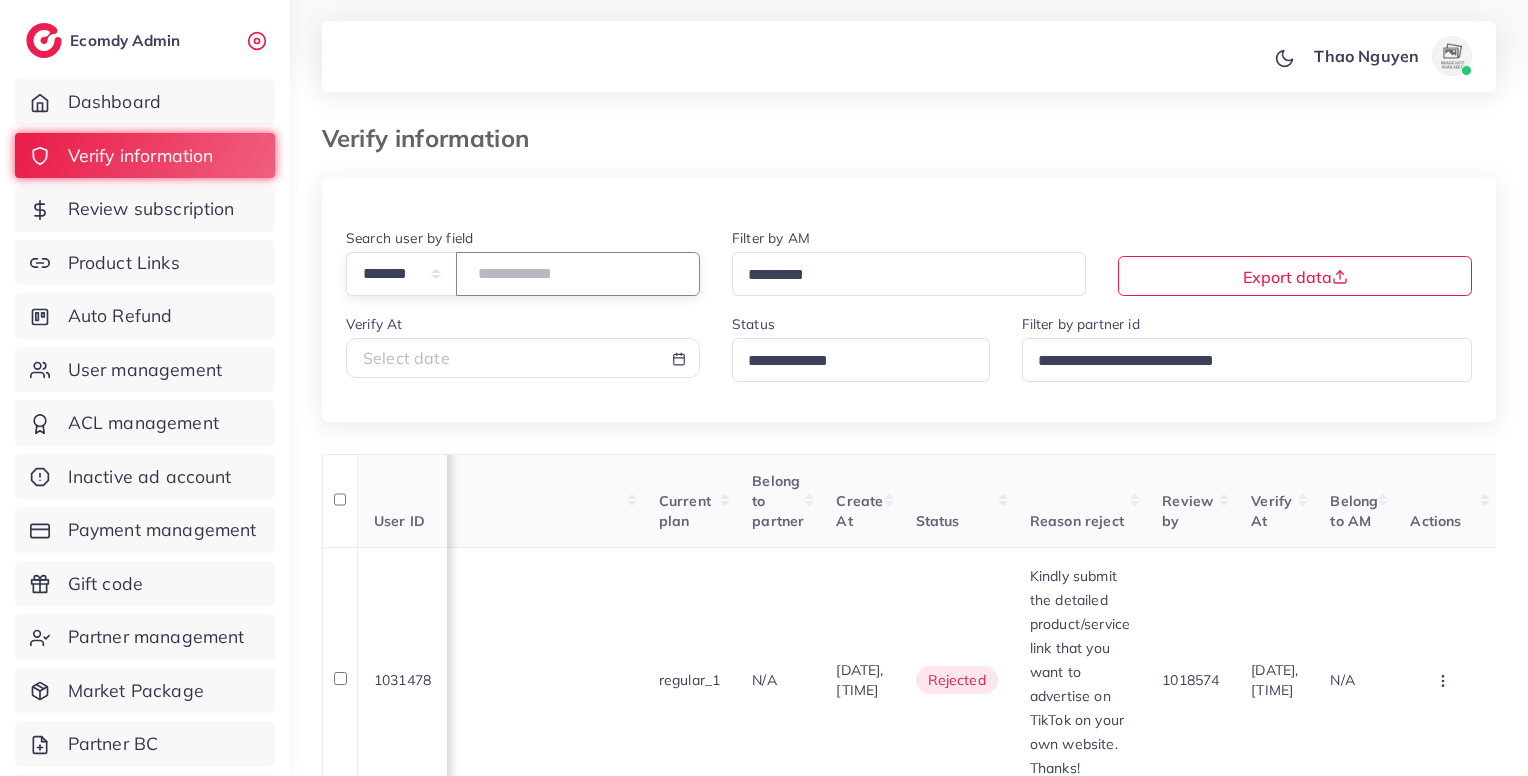 click on "*******" at bounding box center (578, 273) 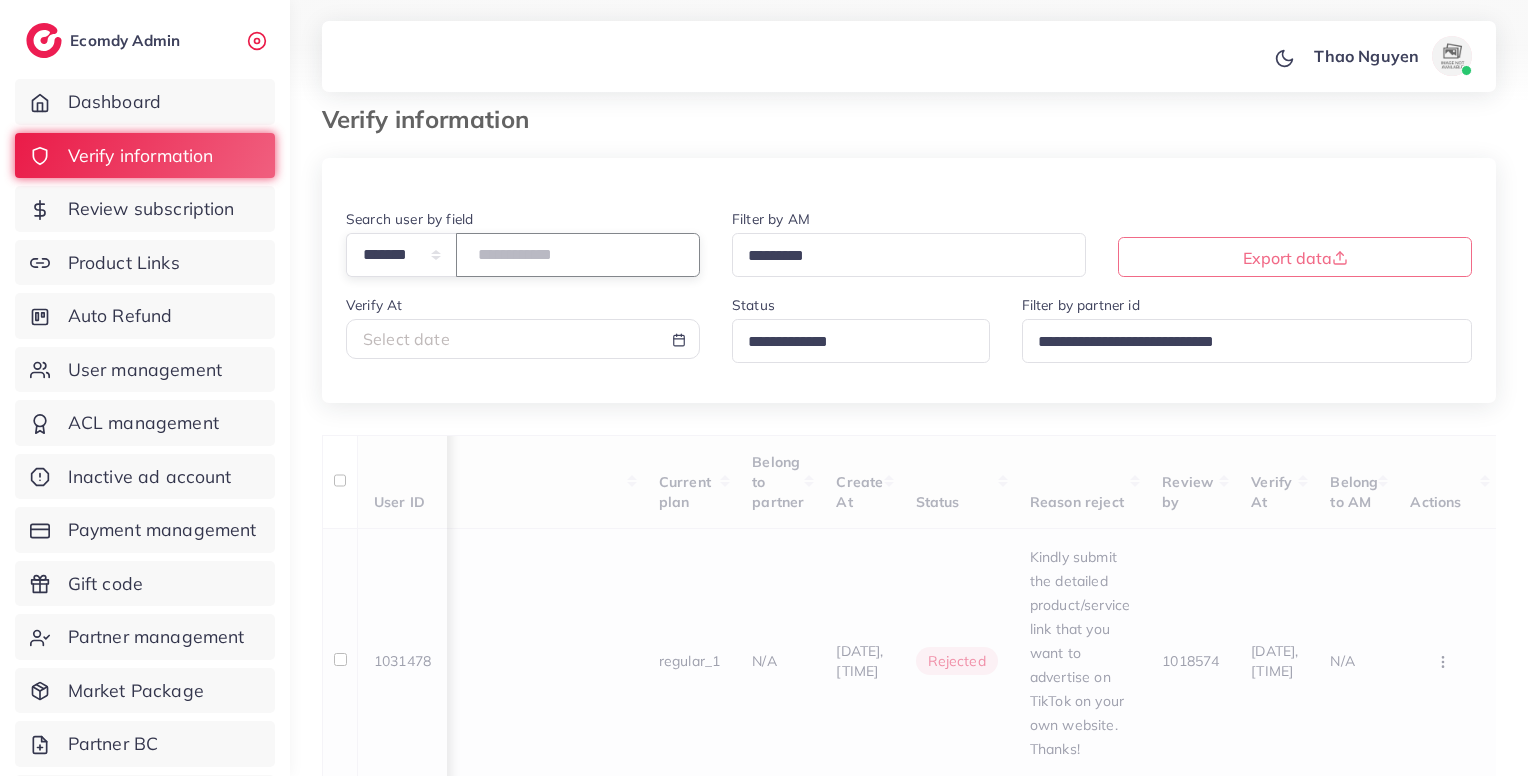 scroll, scrollTop: 20, scrollLeft: 0, axis: vertical 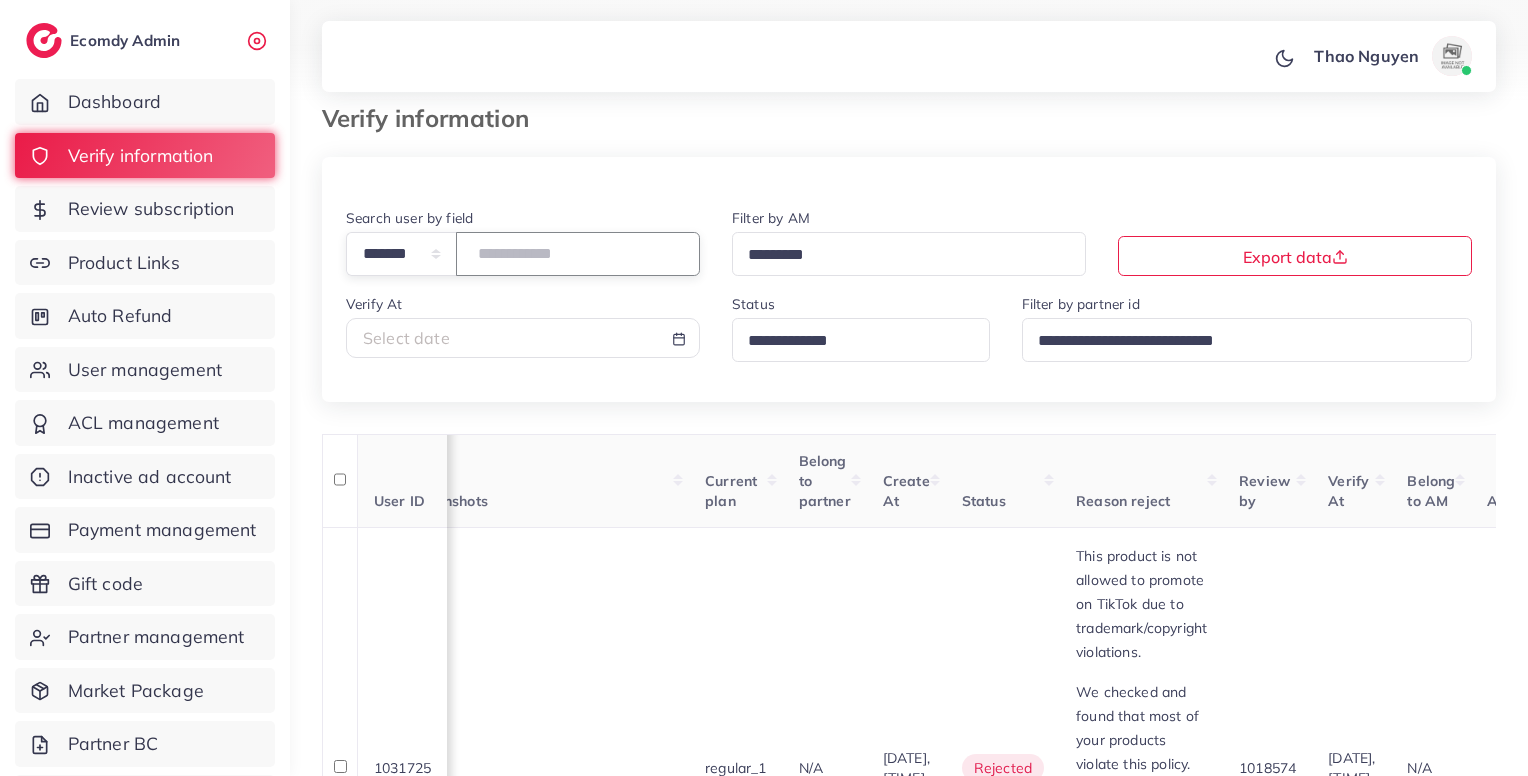type on "*******" 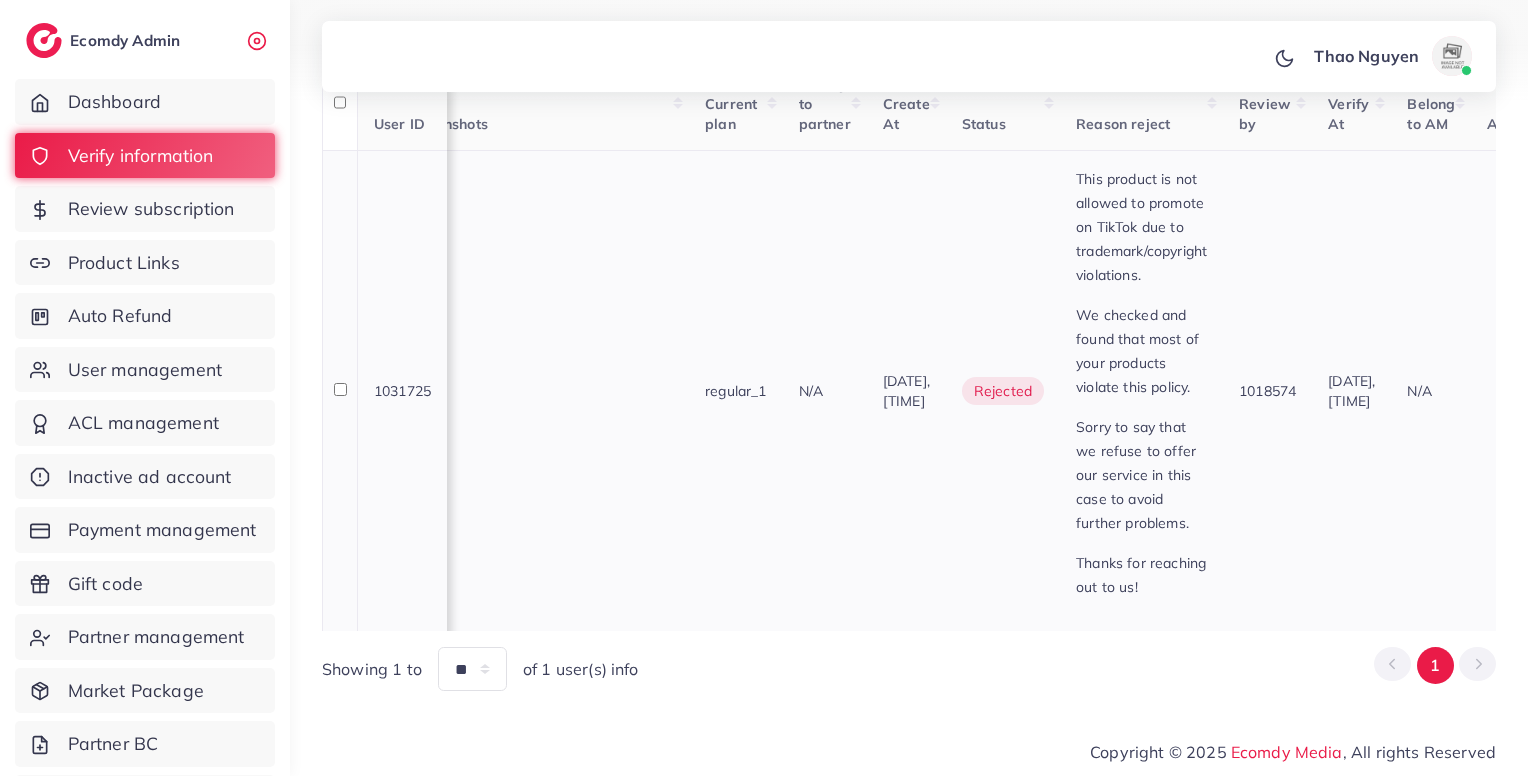 scroll, scrollTop: 400, scrollLeft: 0, axis: vertical 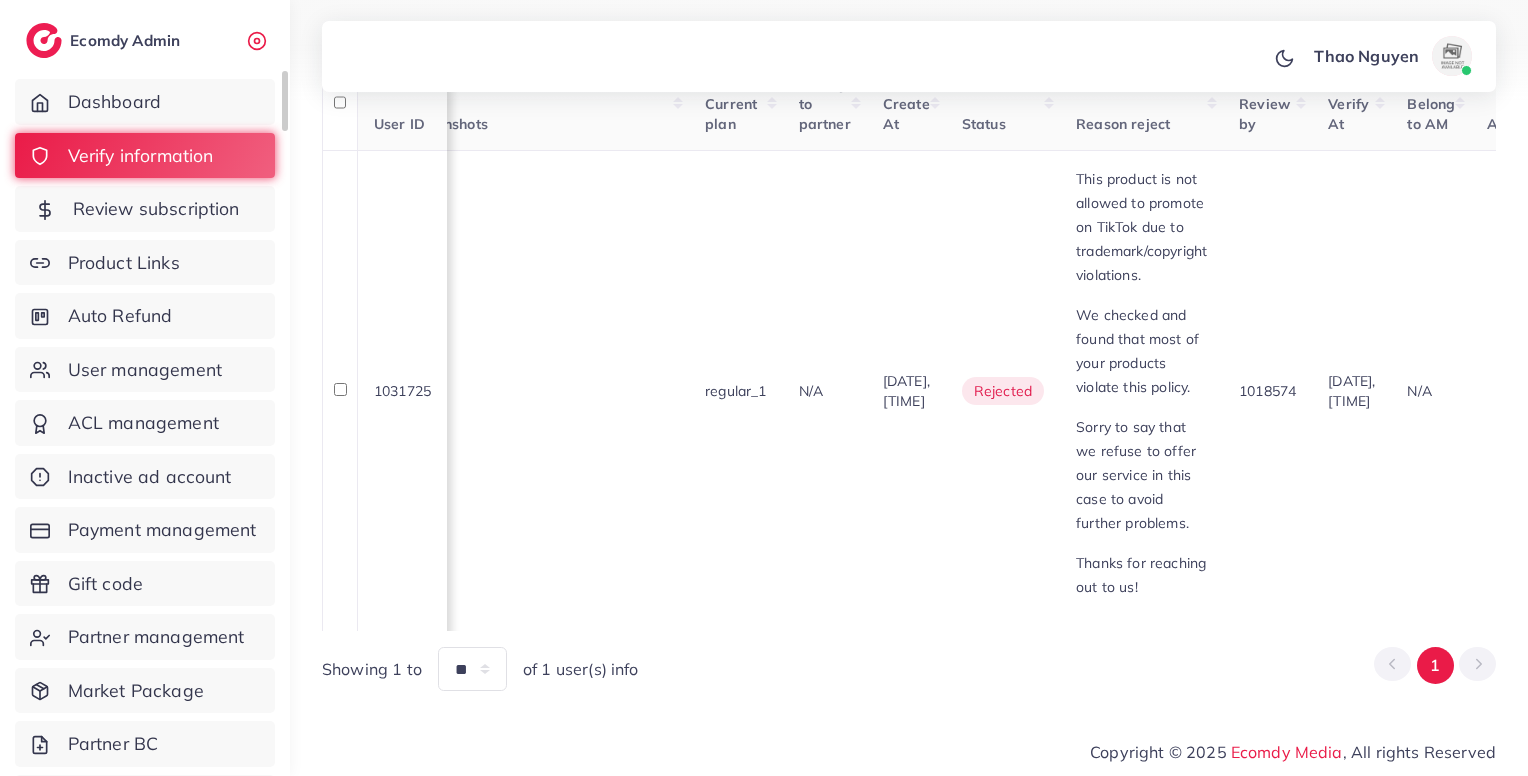 click on "Review subscription" at bounding box center [156, 209] 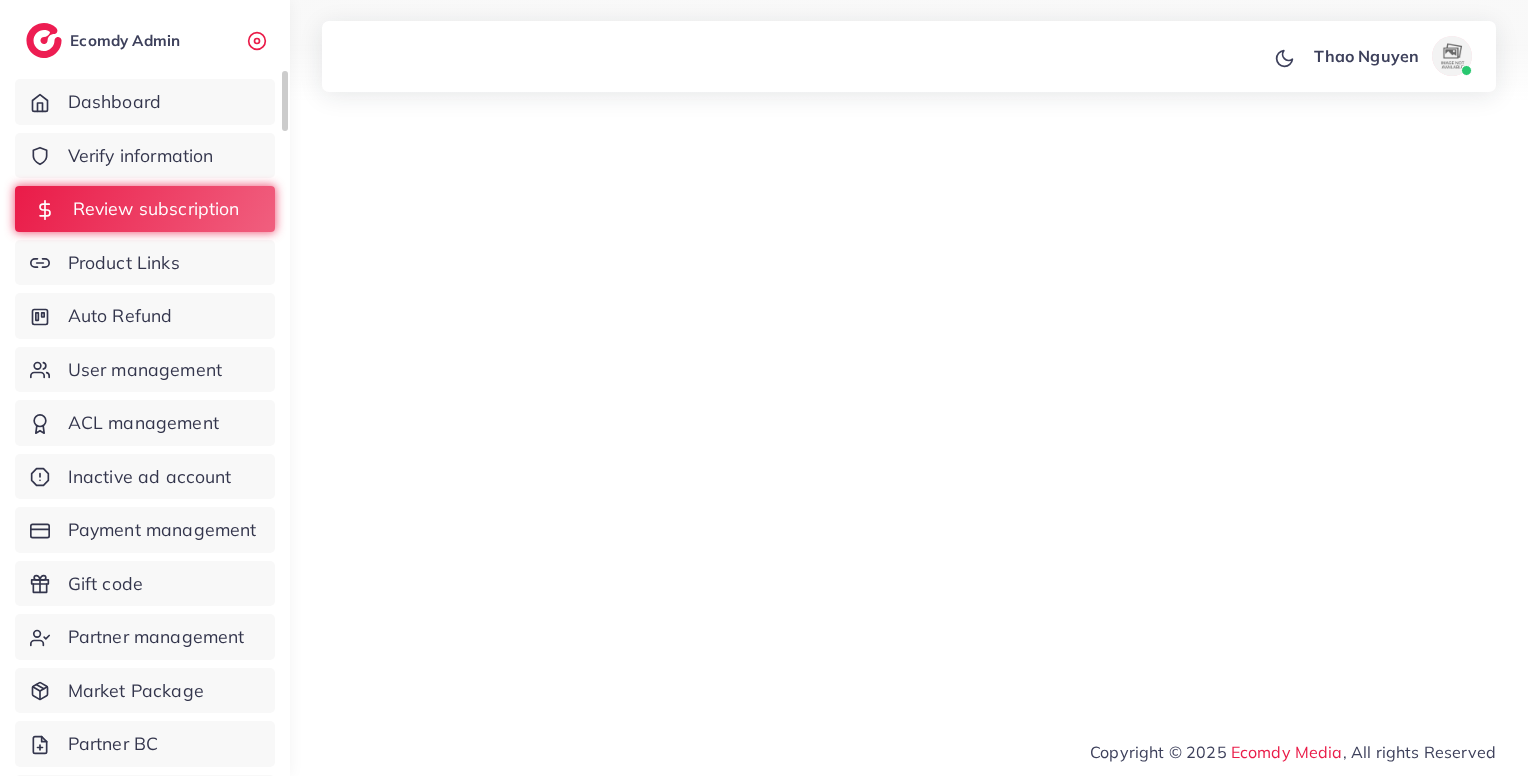 scroll, scrollTop: 0, scrollLeft: 0, axis: both 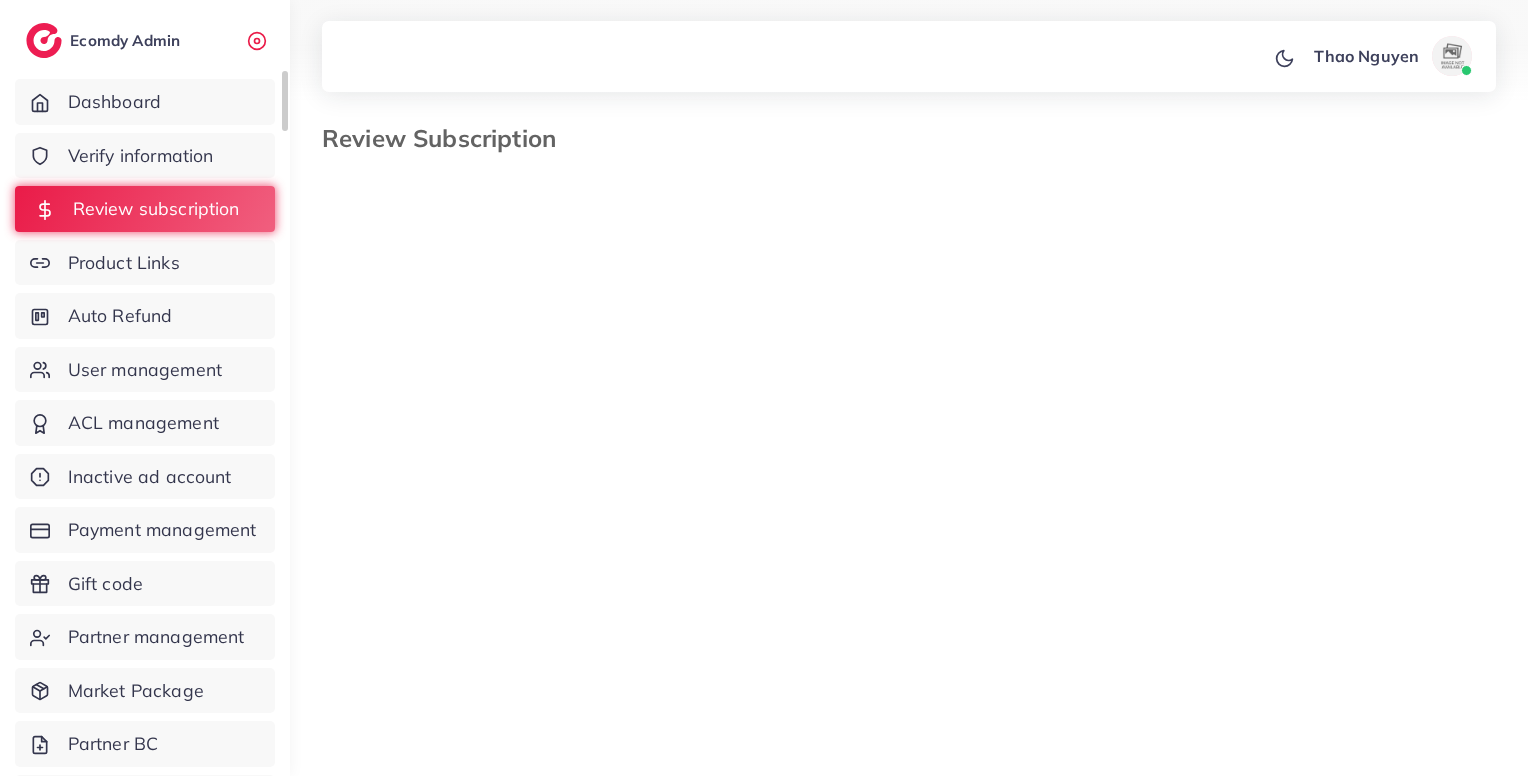 select on "*******" 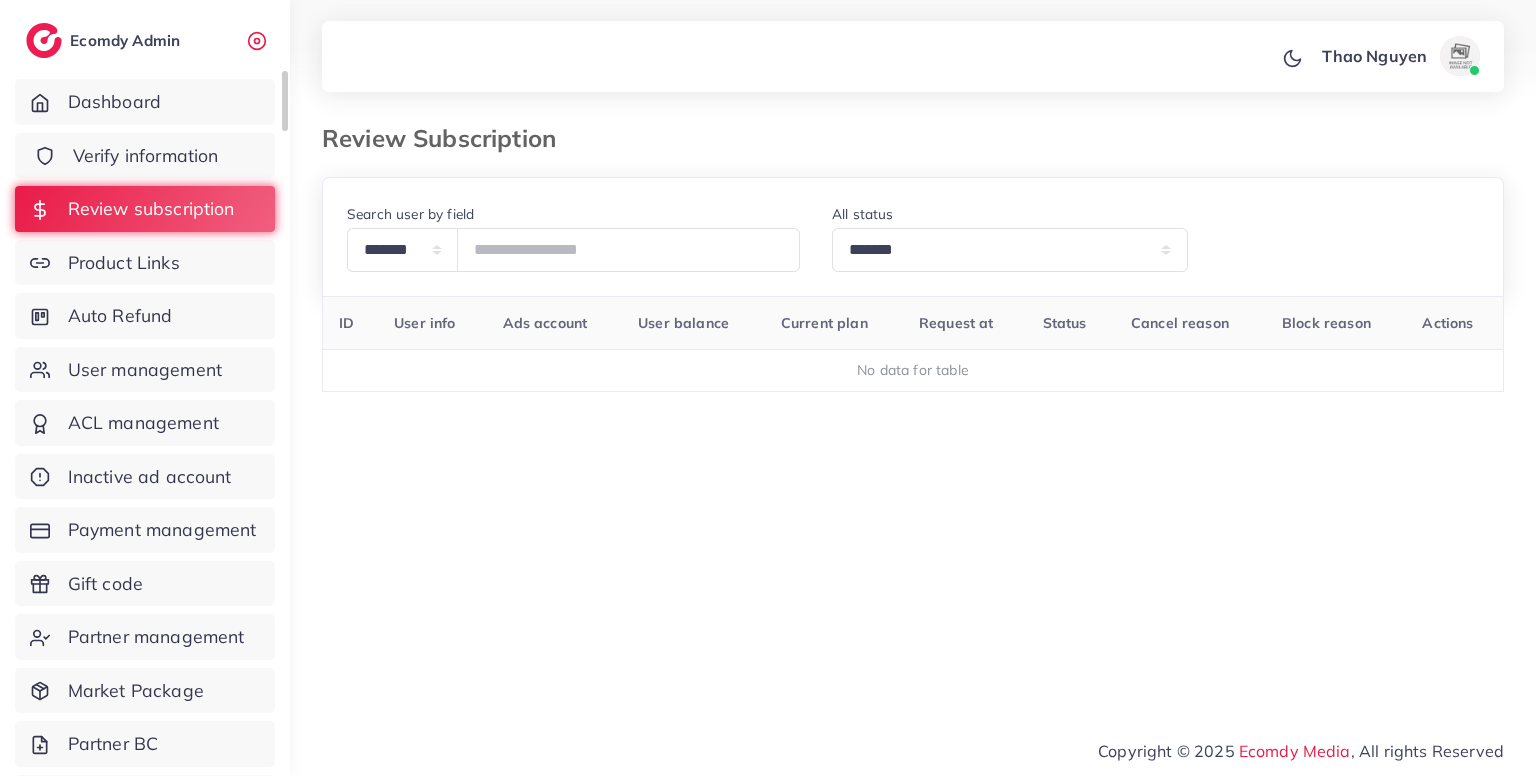 click on "Verify information" at bounding box center [146, 156] 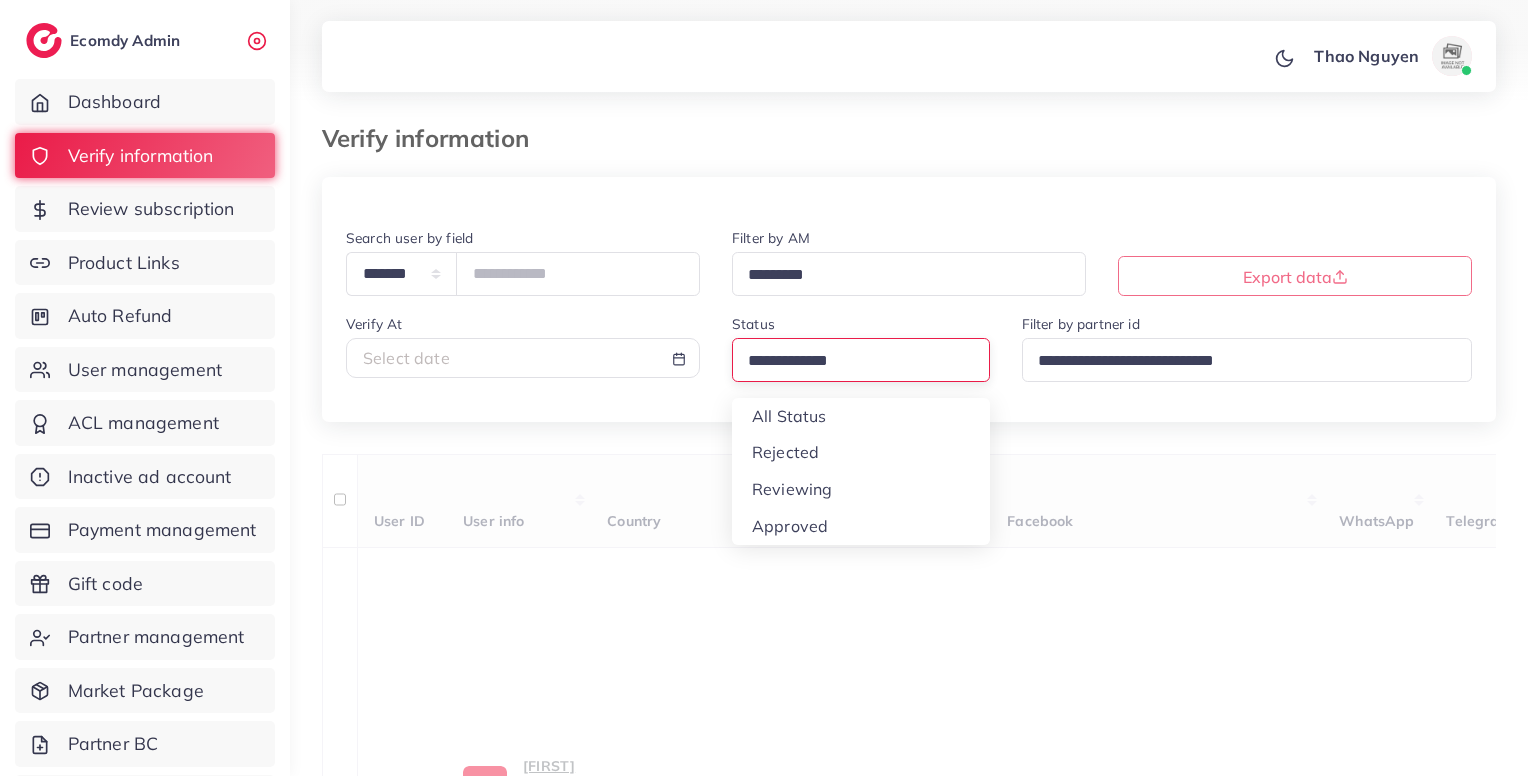 click at bounding box center [852, 361] 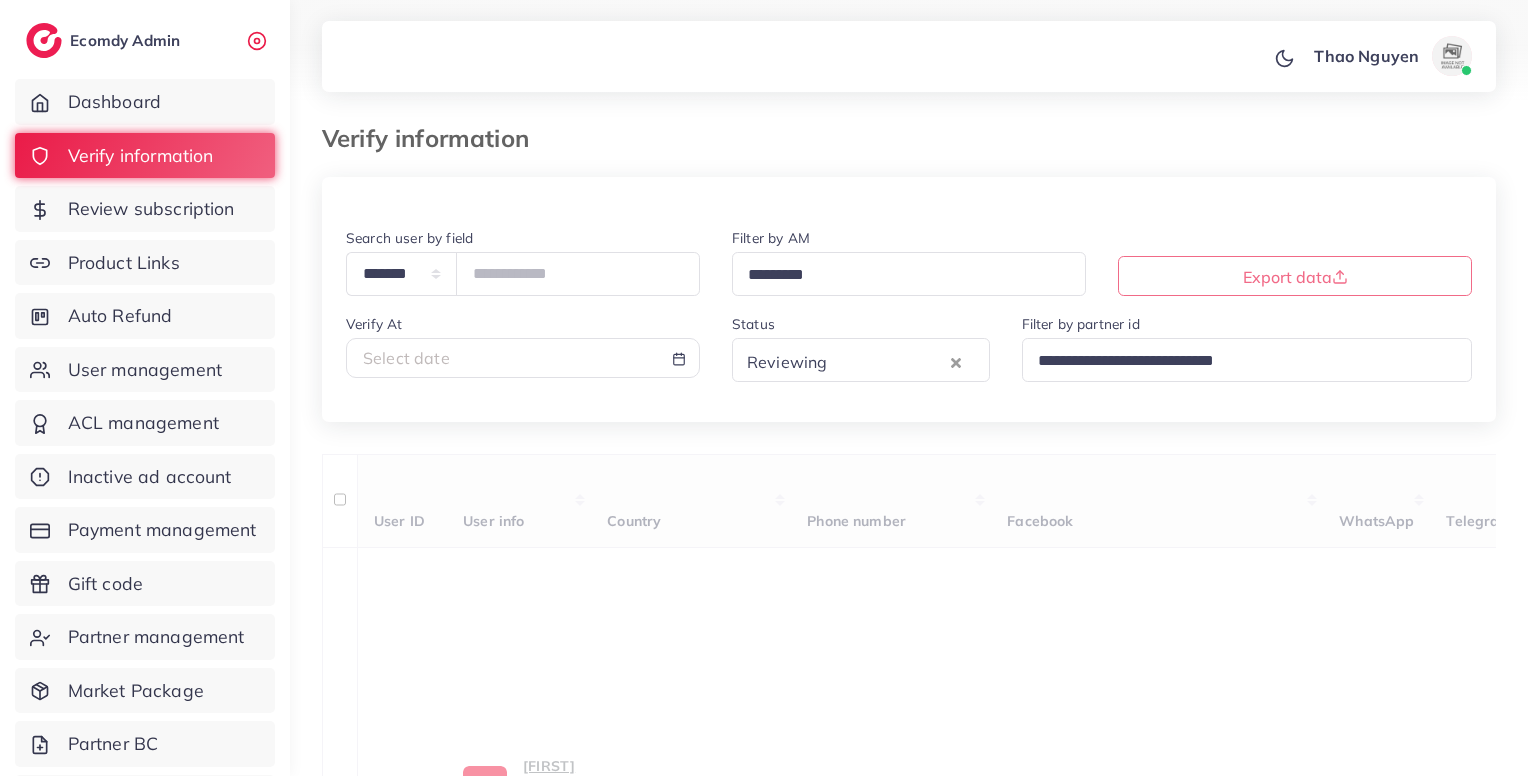 click on "[USER_ID] [FIRST] [LAST] [EMAIL] [COUNTRY] [COUNTRY] [PHONE] [PHONE] [TELEGRAM] [PRODUCT_URL] [COUNTRY] [DATE], [TIME] [REASON_REJECT]" at bounding box center [909, 632] 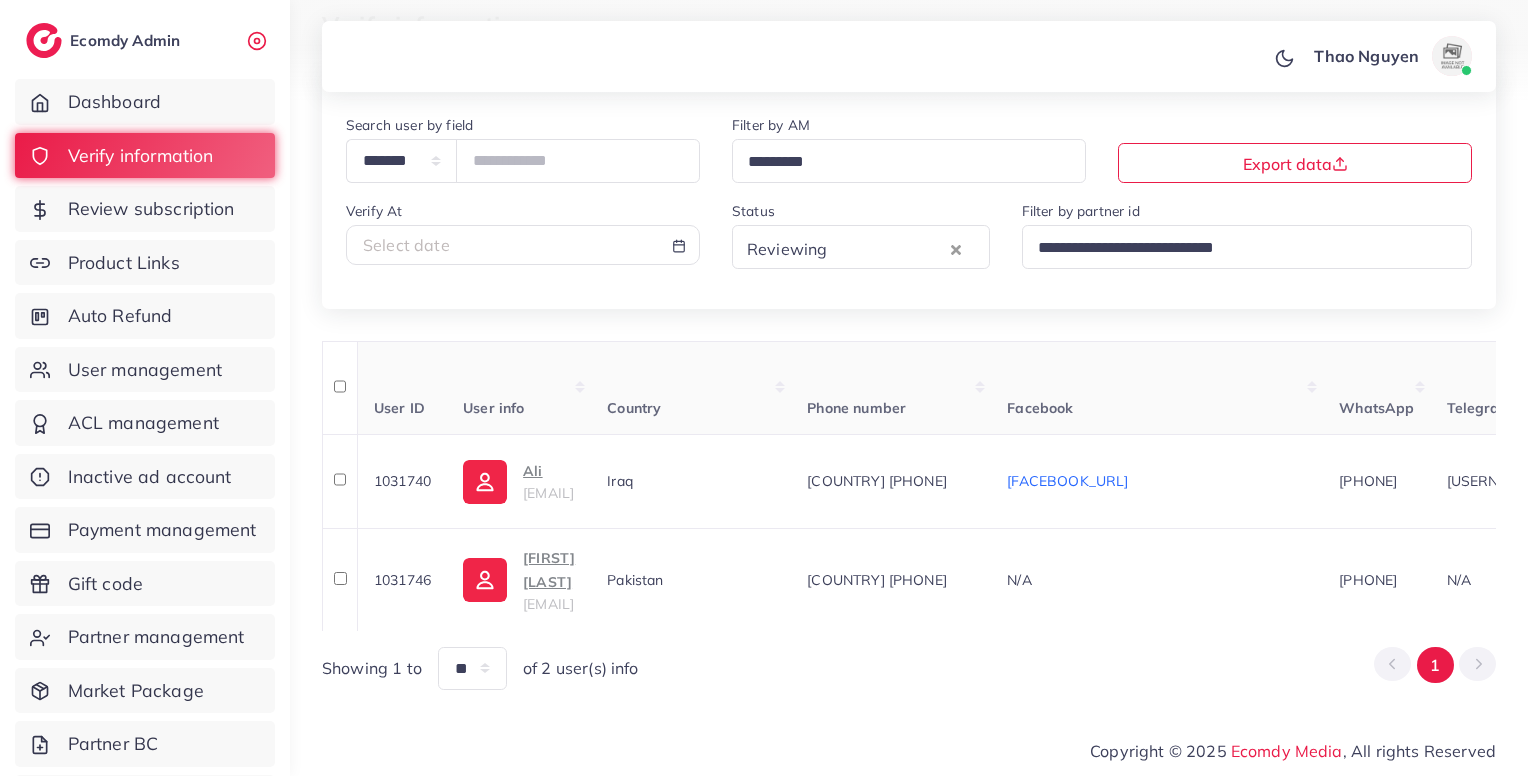 scroll, scrollTop: 84, scrollLeft: 0, axis: vertical 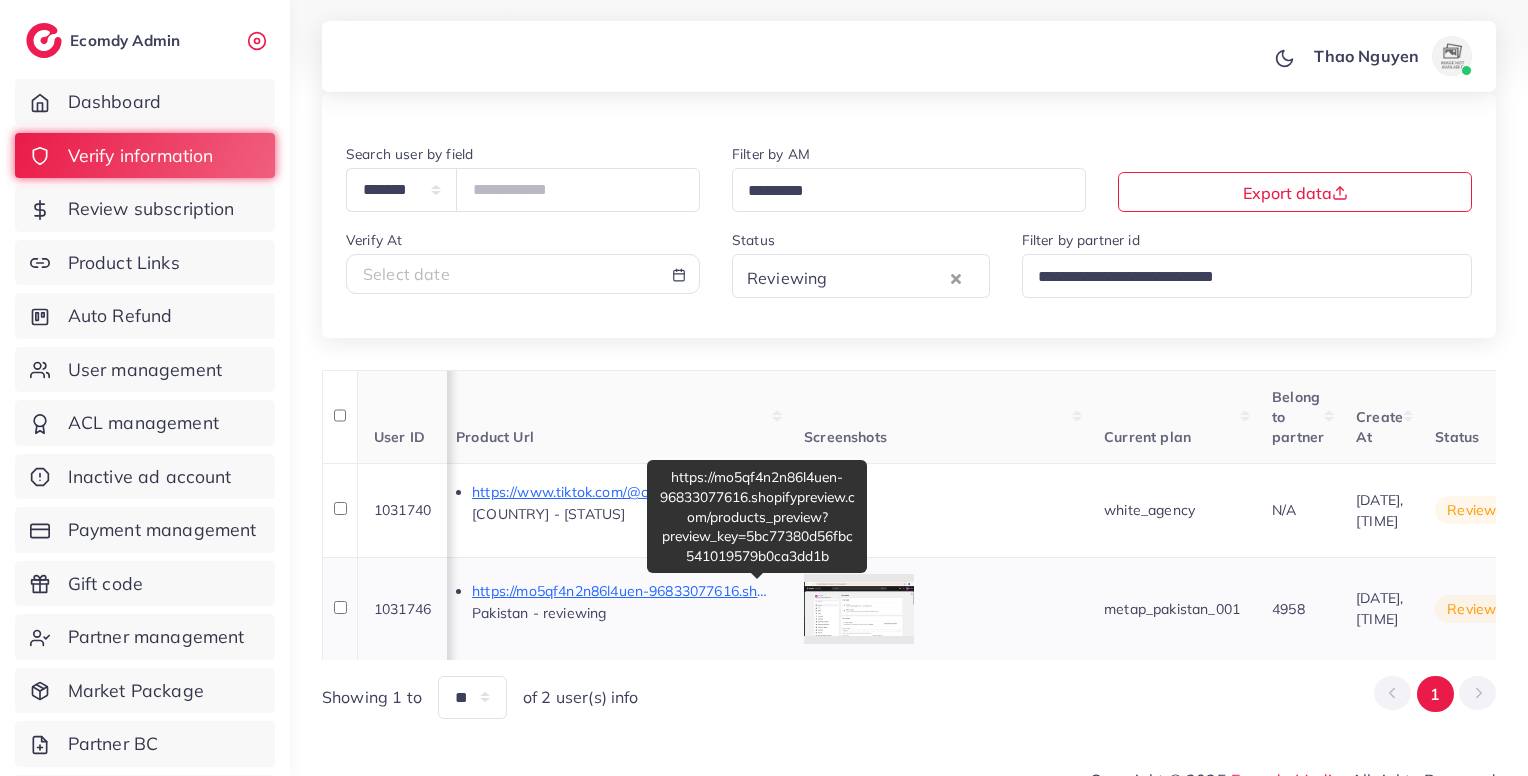 click on "https://mo5qf4n2n86l4uen-96833077616.shopifypreview.com/products_preview?preview_key=5bc77380d56fbc541019579b0ca3dd1b" at bounding box center [622, 591] 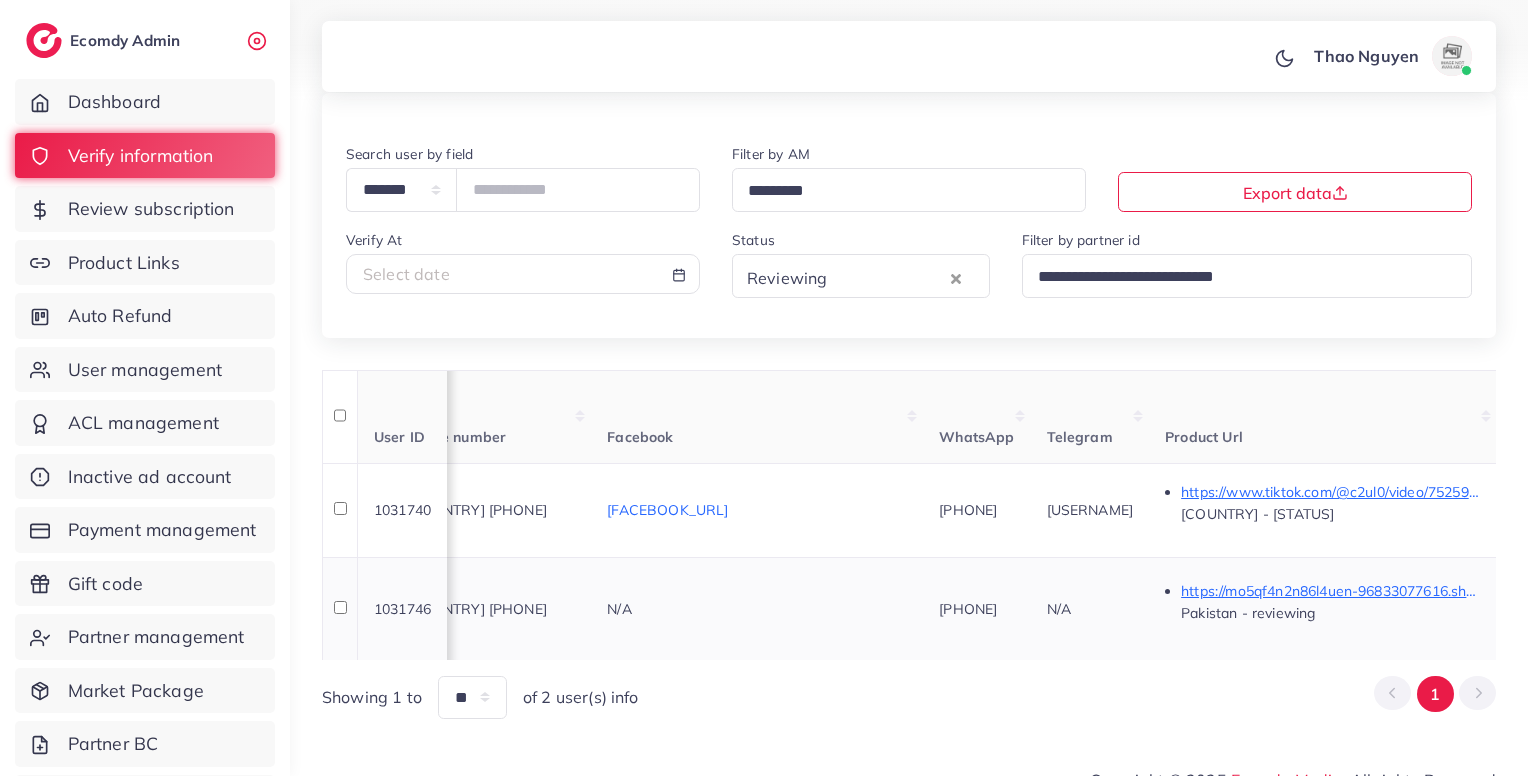 scroll, scrollTop: 0, scrollLeft: 324, axis: horizontal 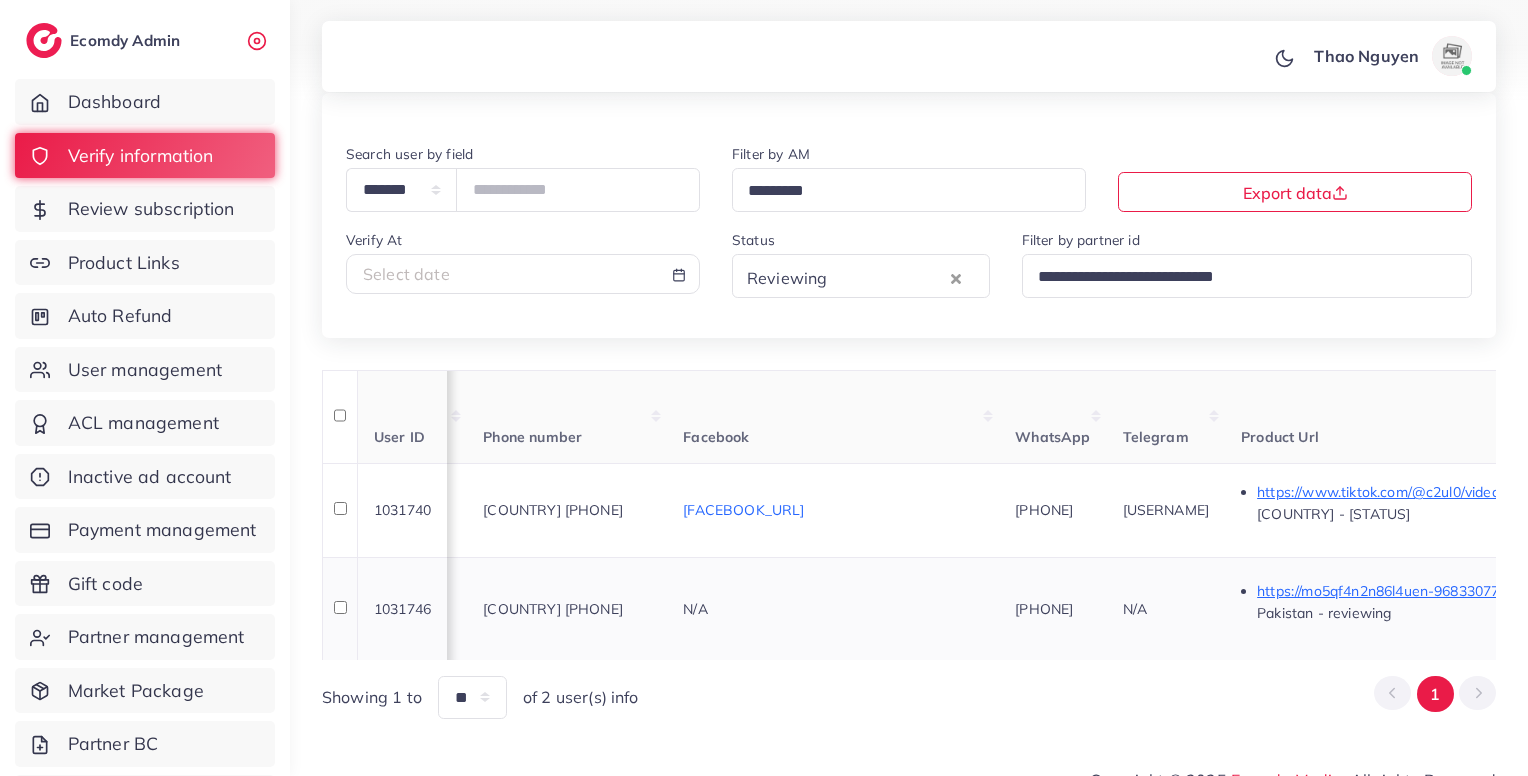 click on "[COUNTRY] [PHONE]" at bounding box center [553, 609] 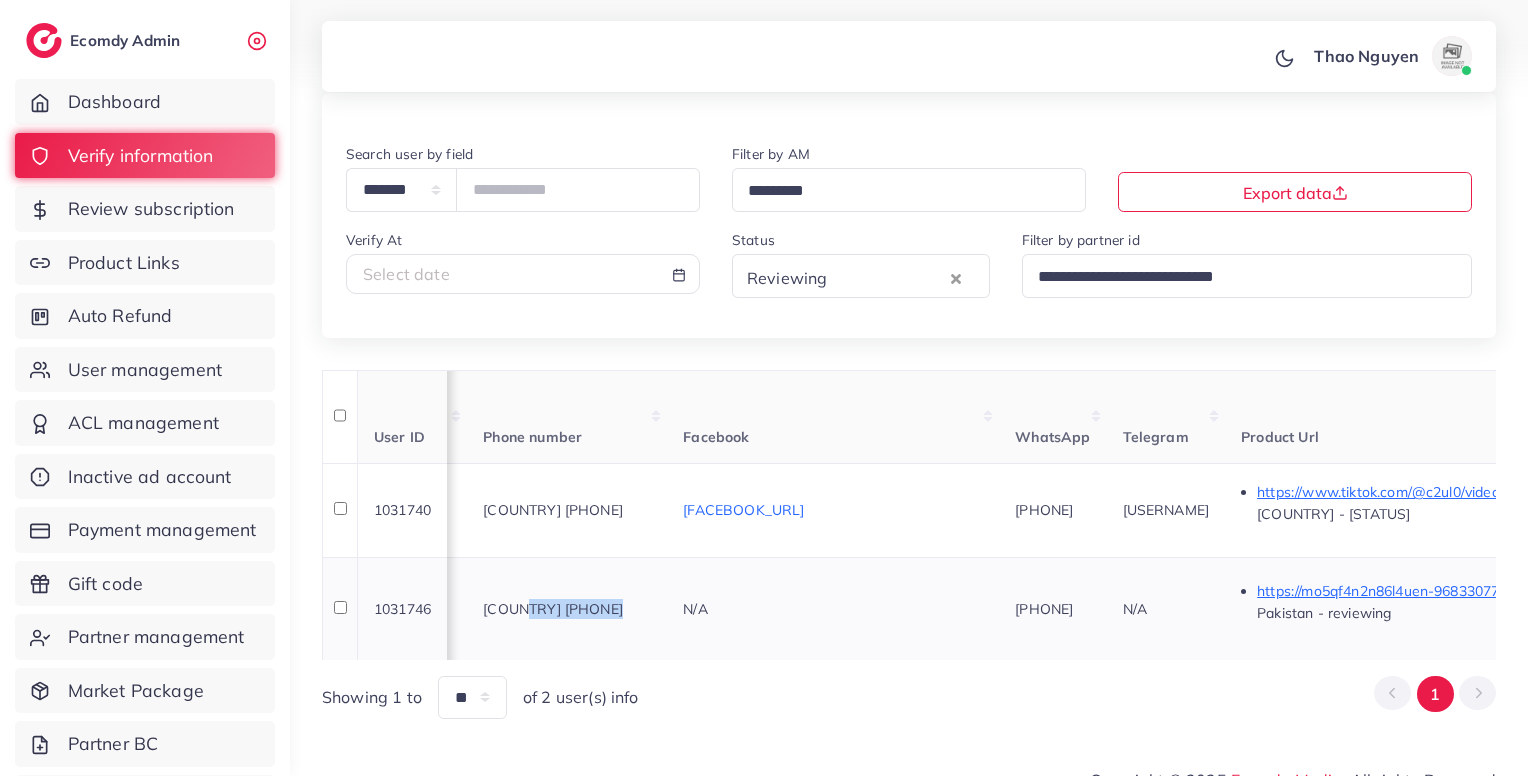 click on "[COUNTRY] [PHONE]" at bounding box center (553, 609) 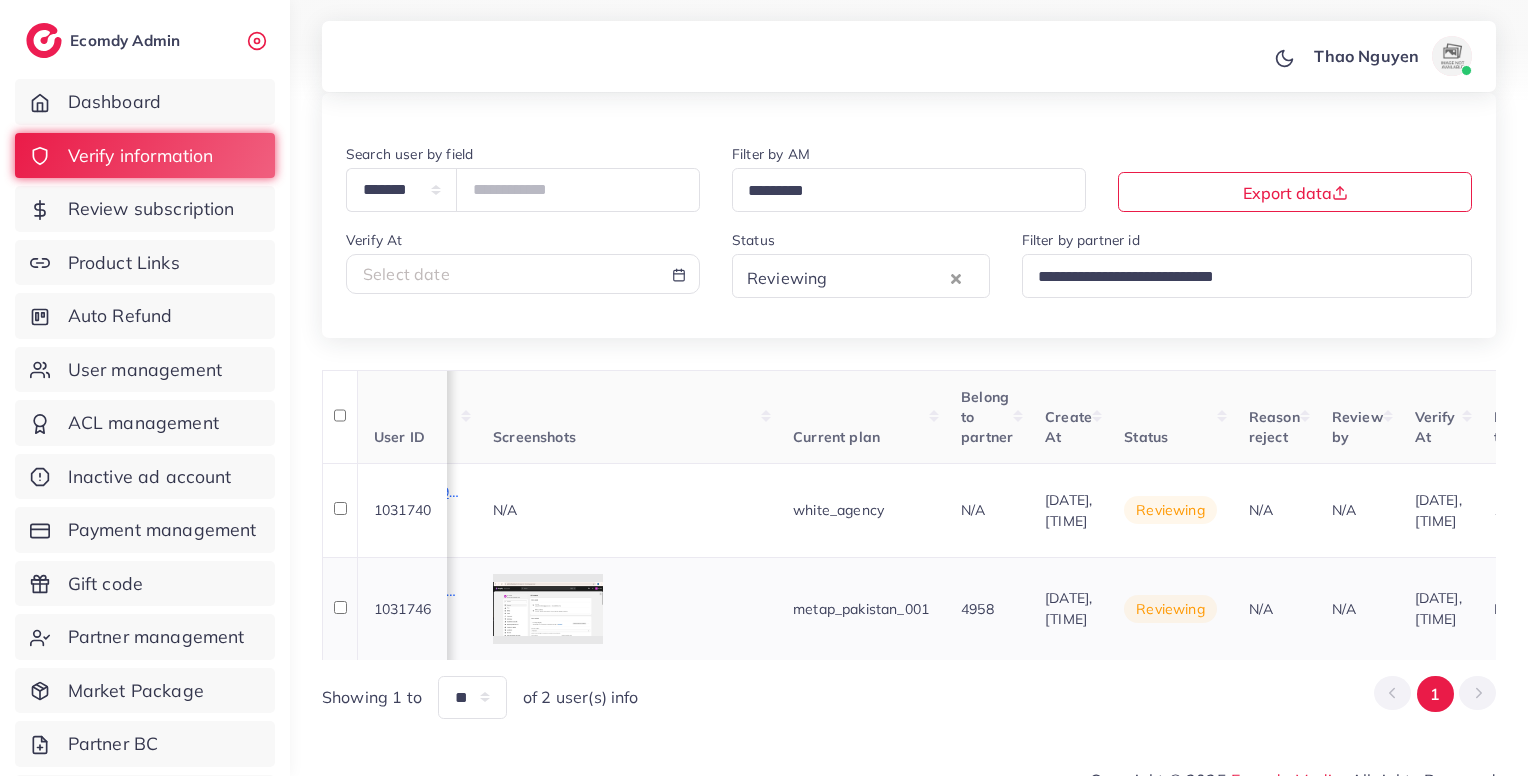scroll, scrollTop: 0, scrollLeft: 1784, axis: horizontal 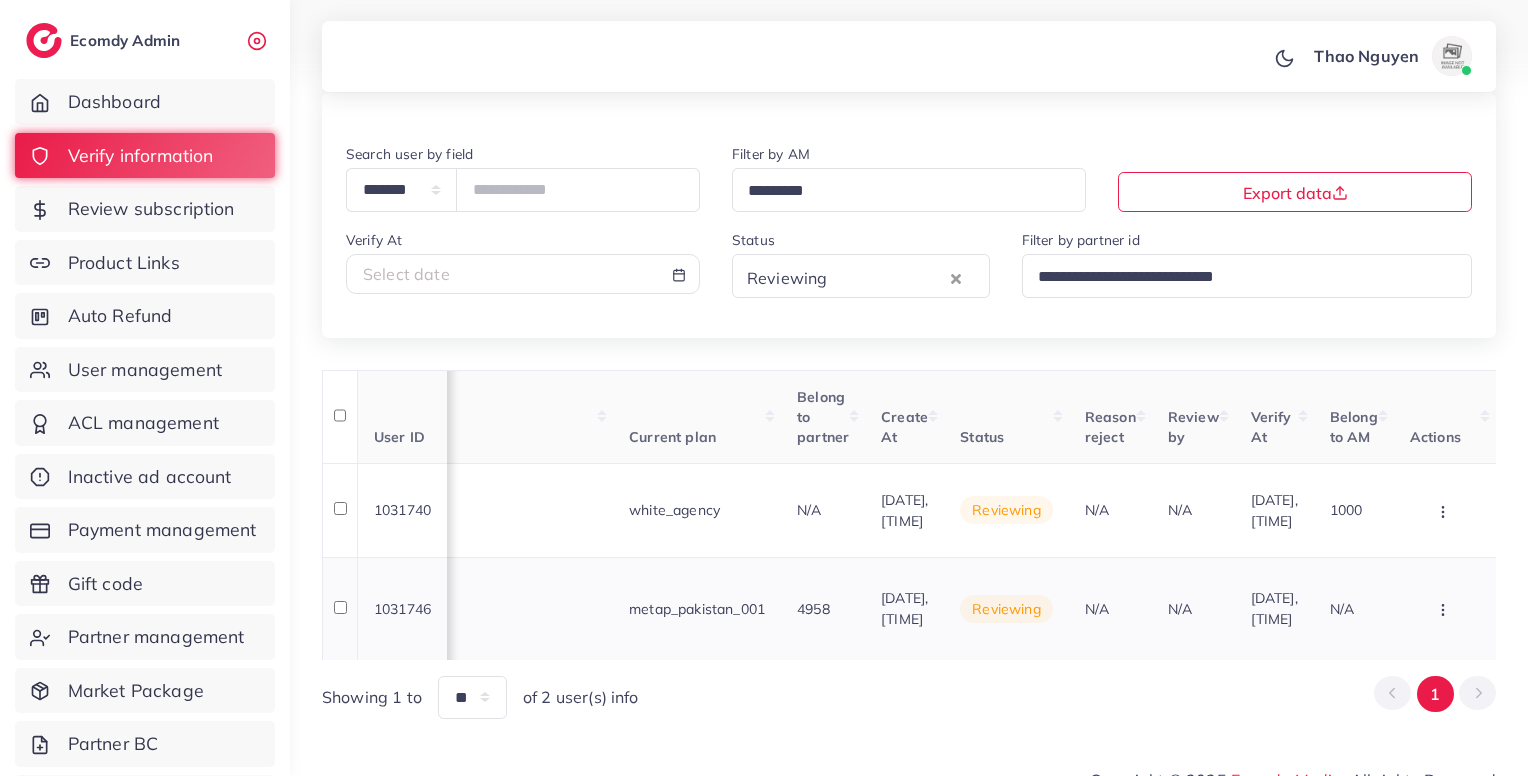 click 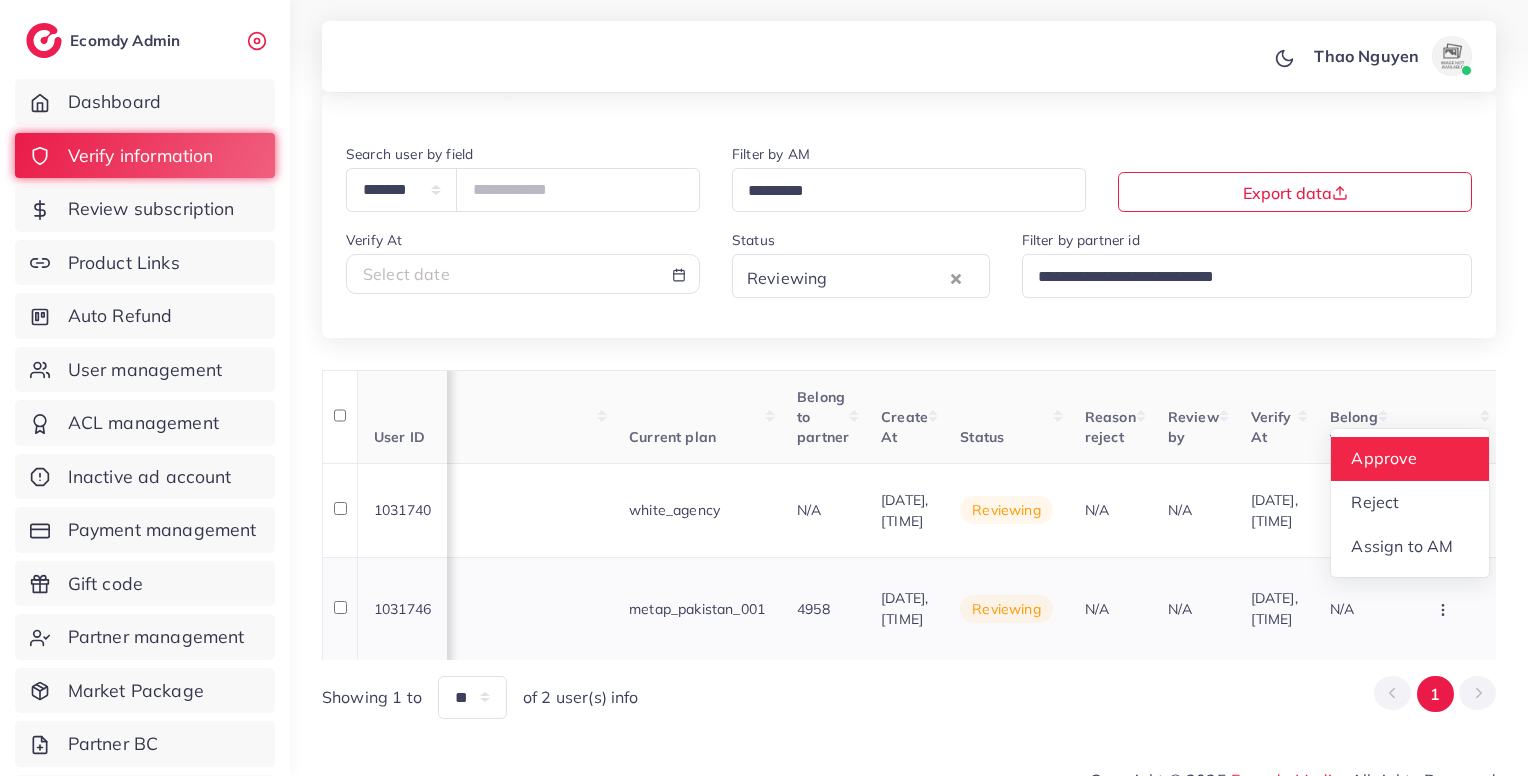 click on "Approve" at bounding box center (1384, 459) 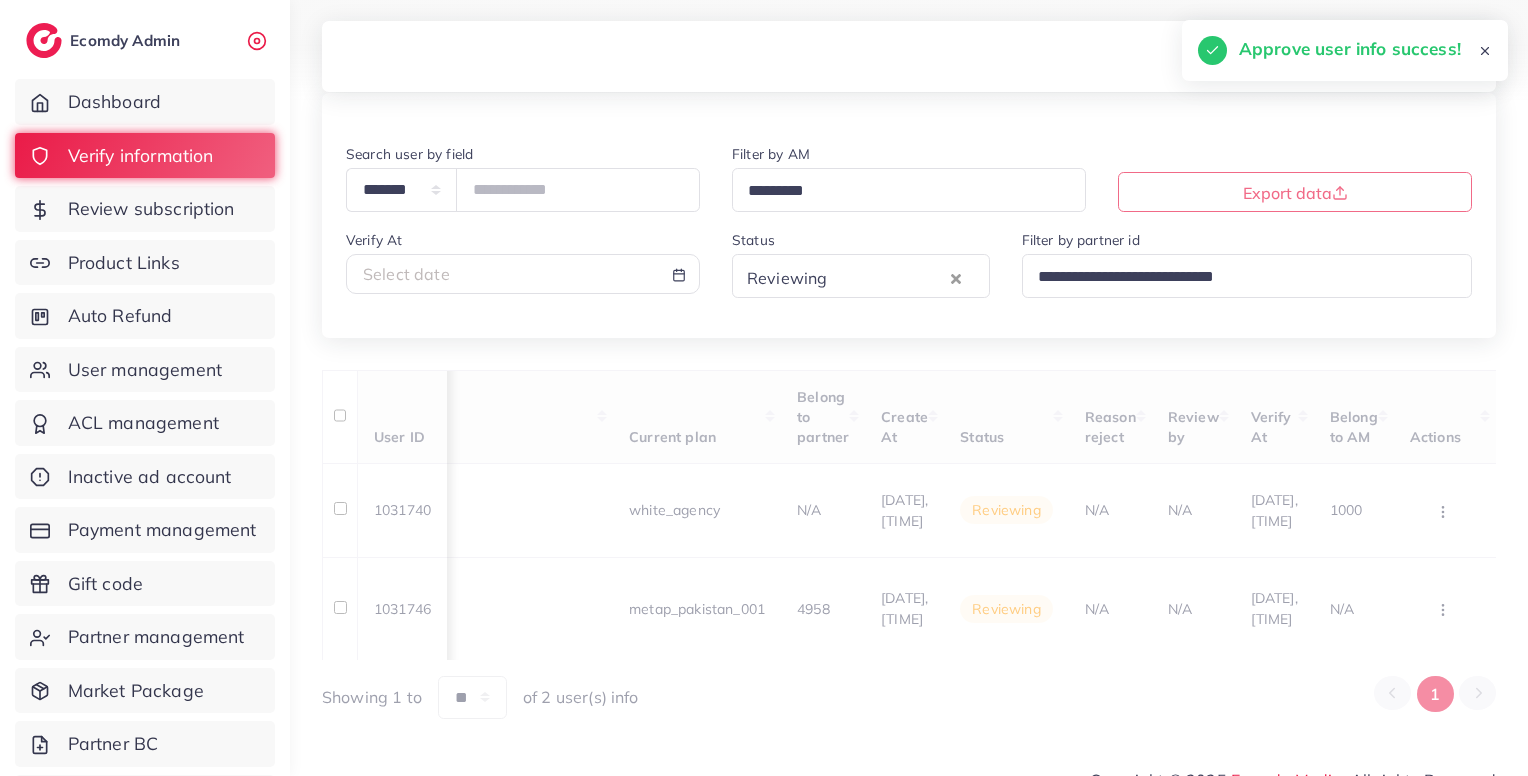 scroll, scrollTop: 0, scrollLeft: 1700, axis: horizontal 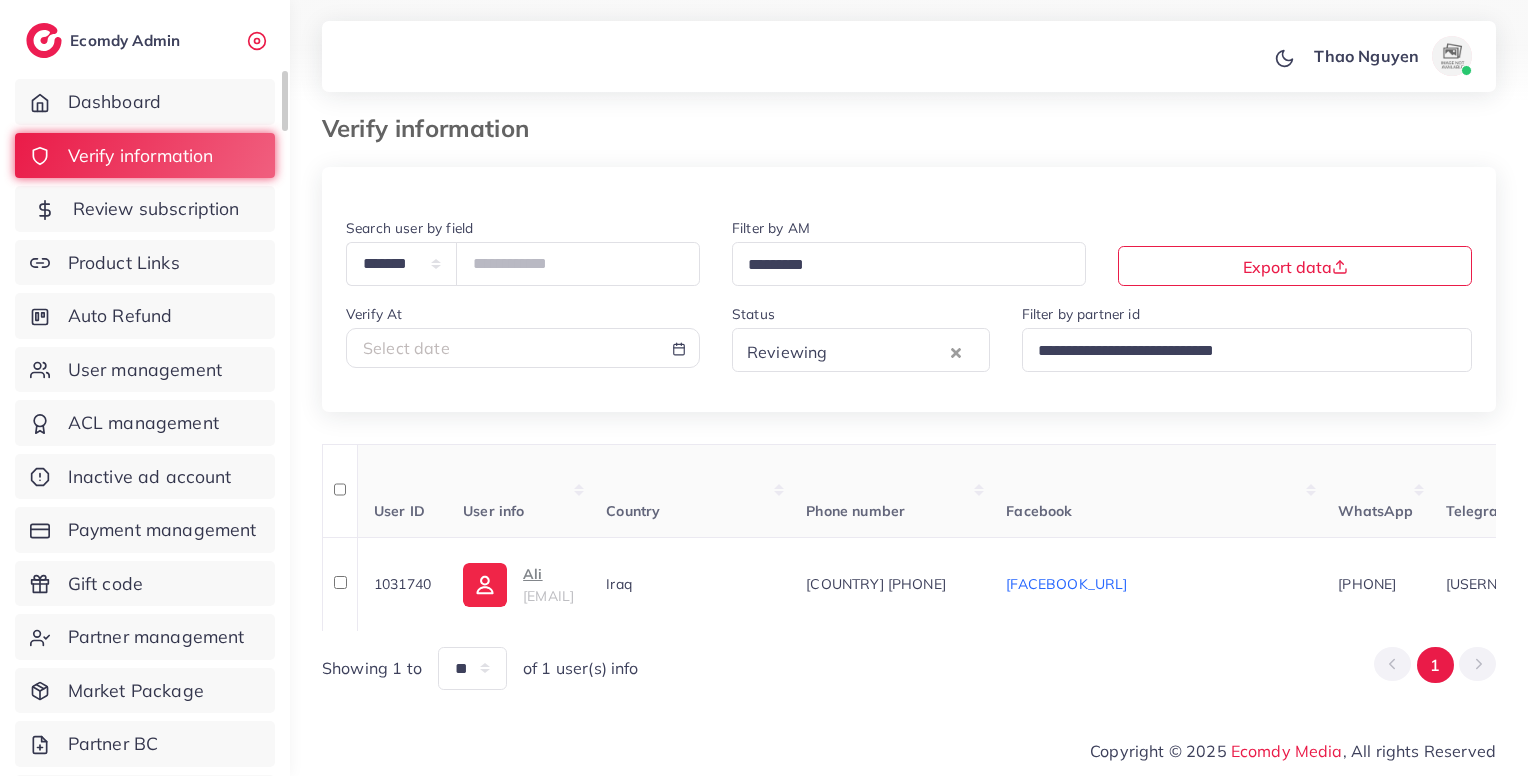 click on "Review subscription" at bounding box center (156, 209) 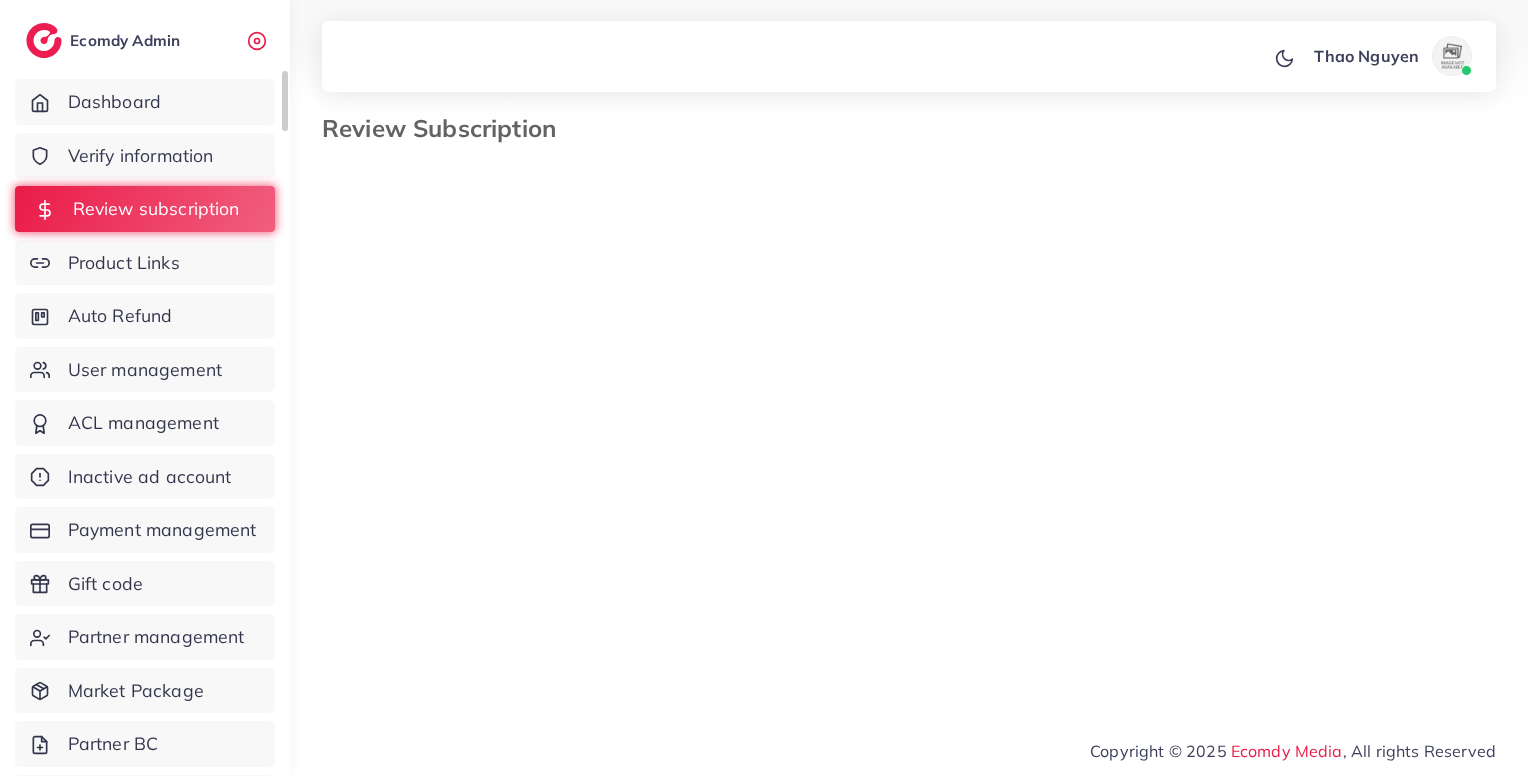 scroll, scrollTop: 0, scrollLeft: 0, axis: both 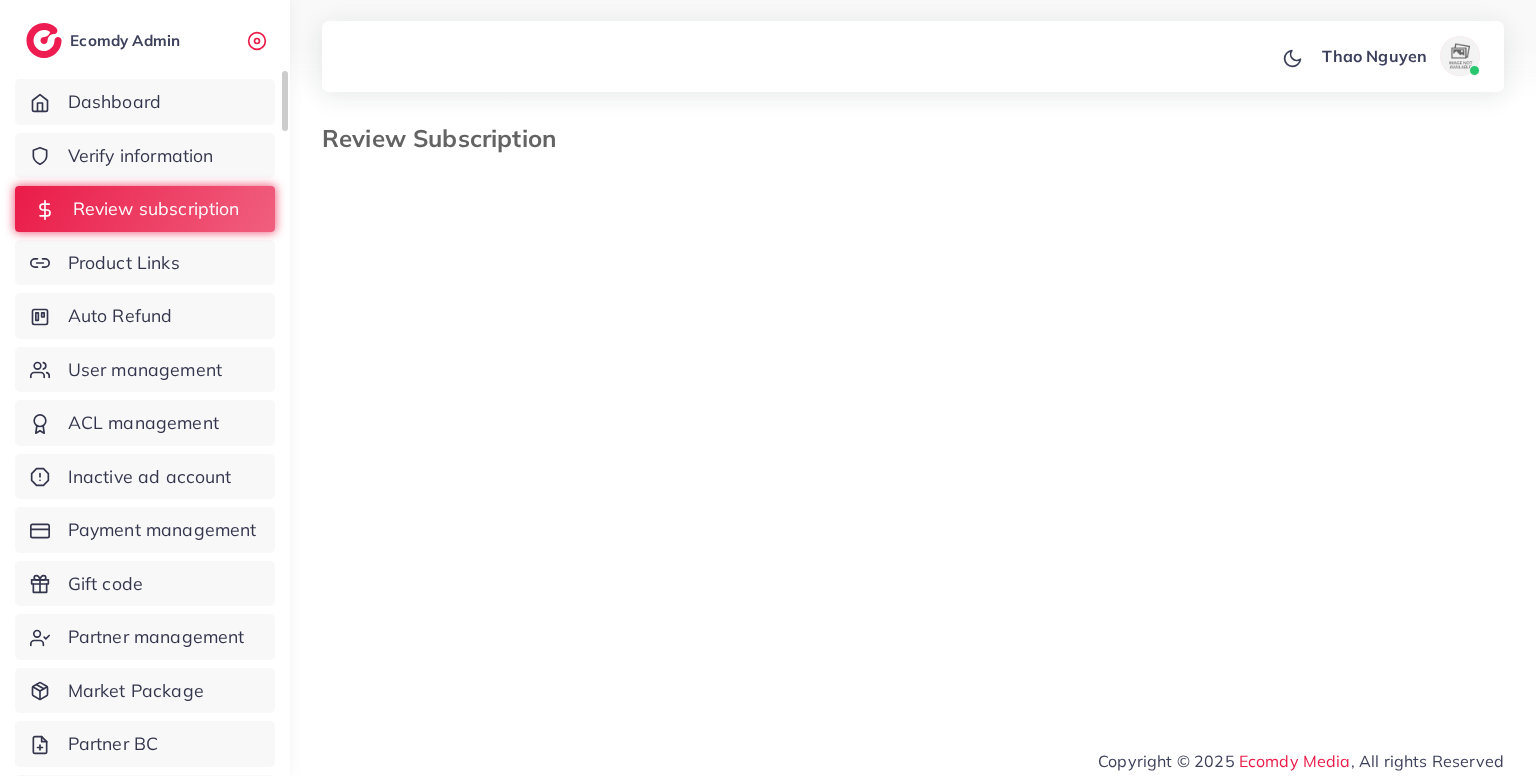 select on "*******" 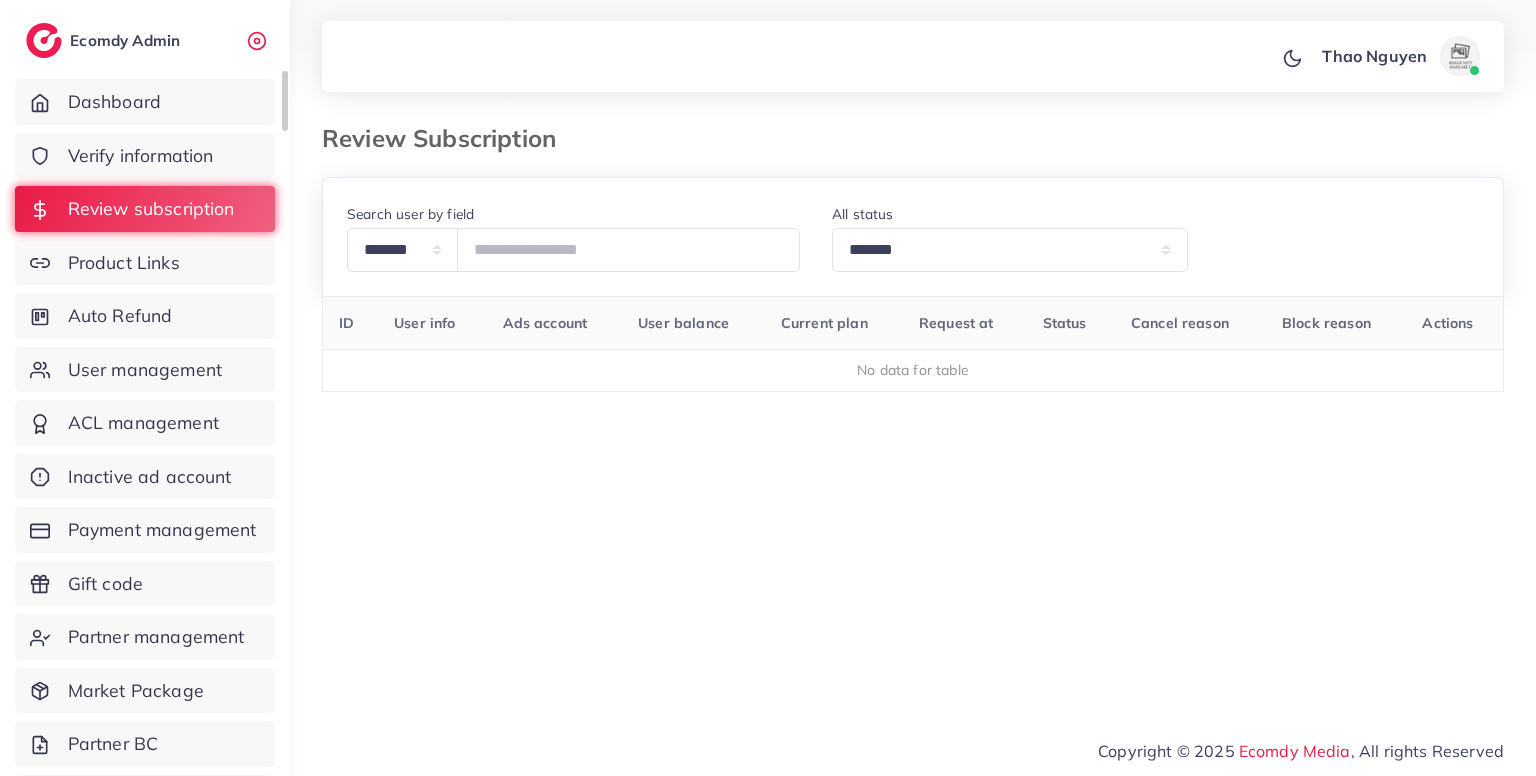 click on "Dashboard Verify information Review subscription Product Links Auto Refund User management ACL management Inactive ad account Payment management Gift code Partner management Market Package Partner BC Ad creative management Setting" at bounding box center (145, 482) 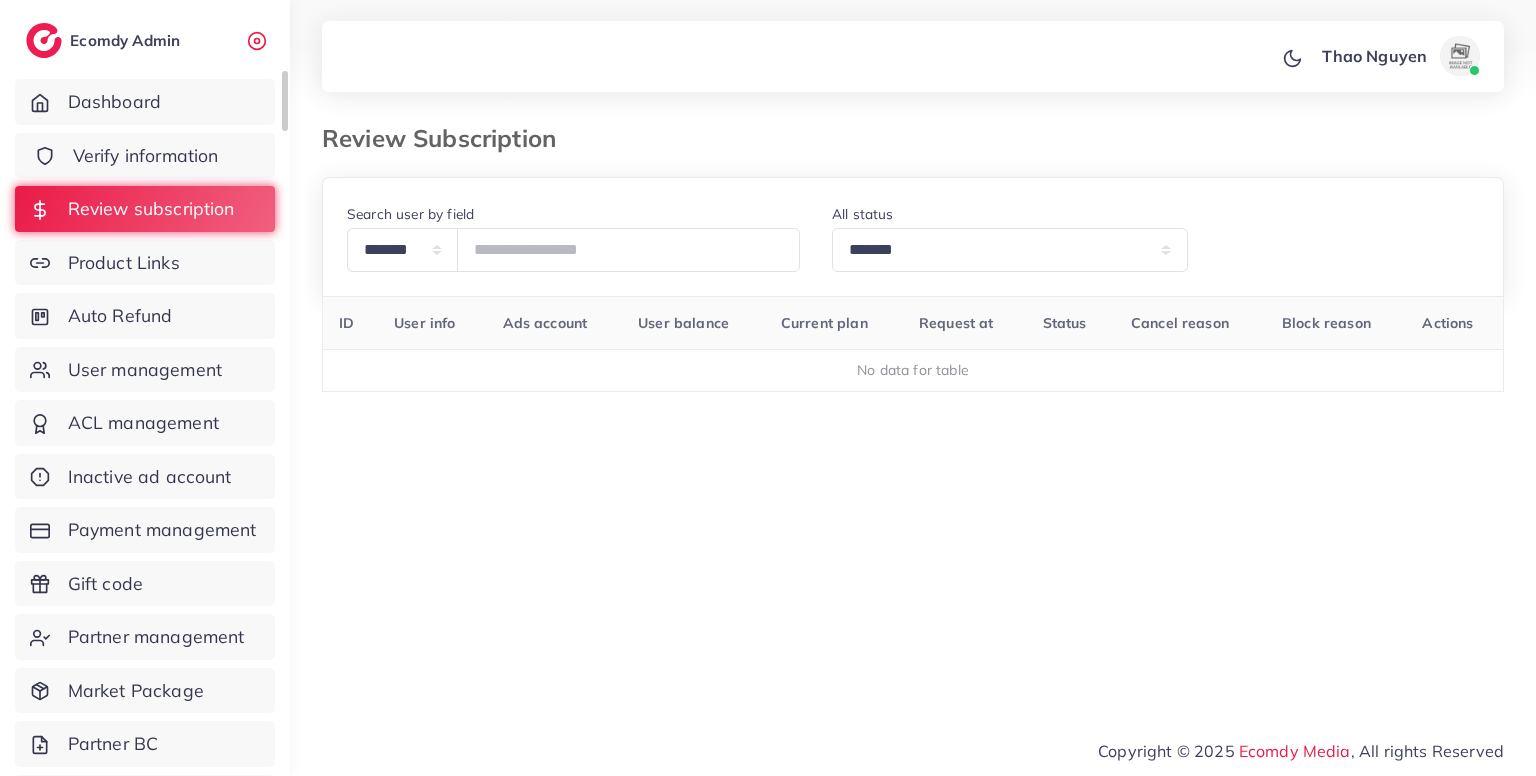 click on "Verify information" at bounding box center [145, 156] 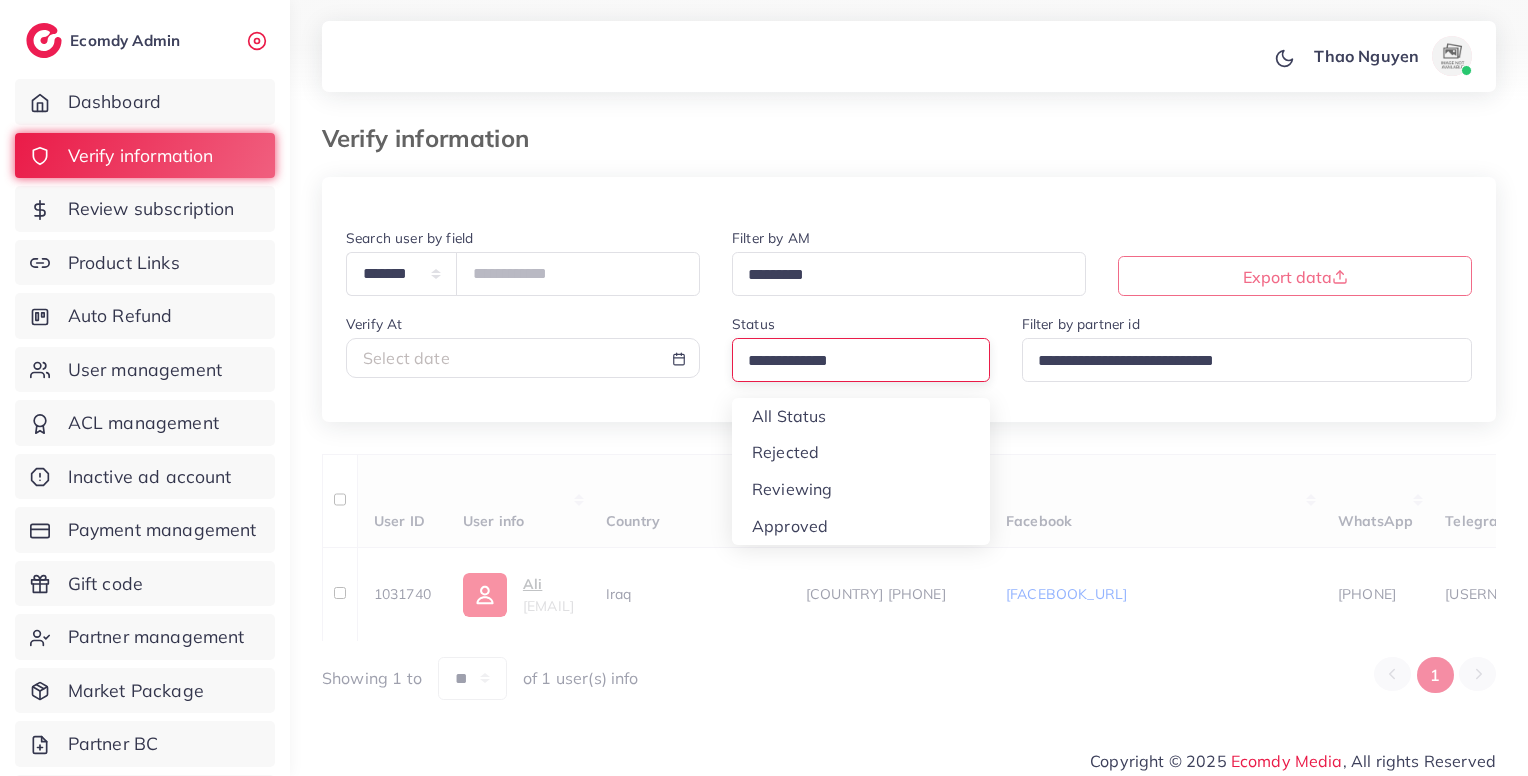 click at bounding box center (852, 361) 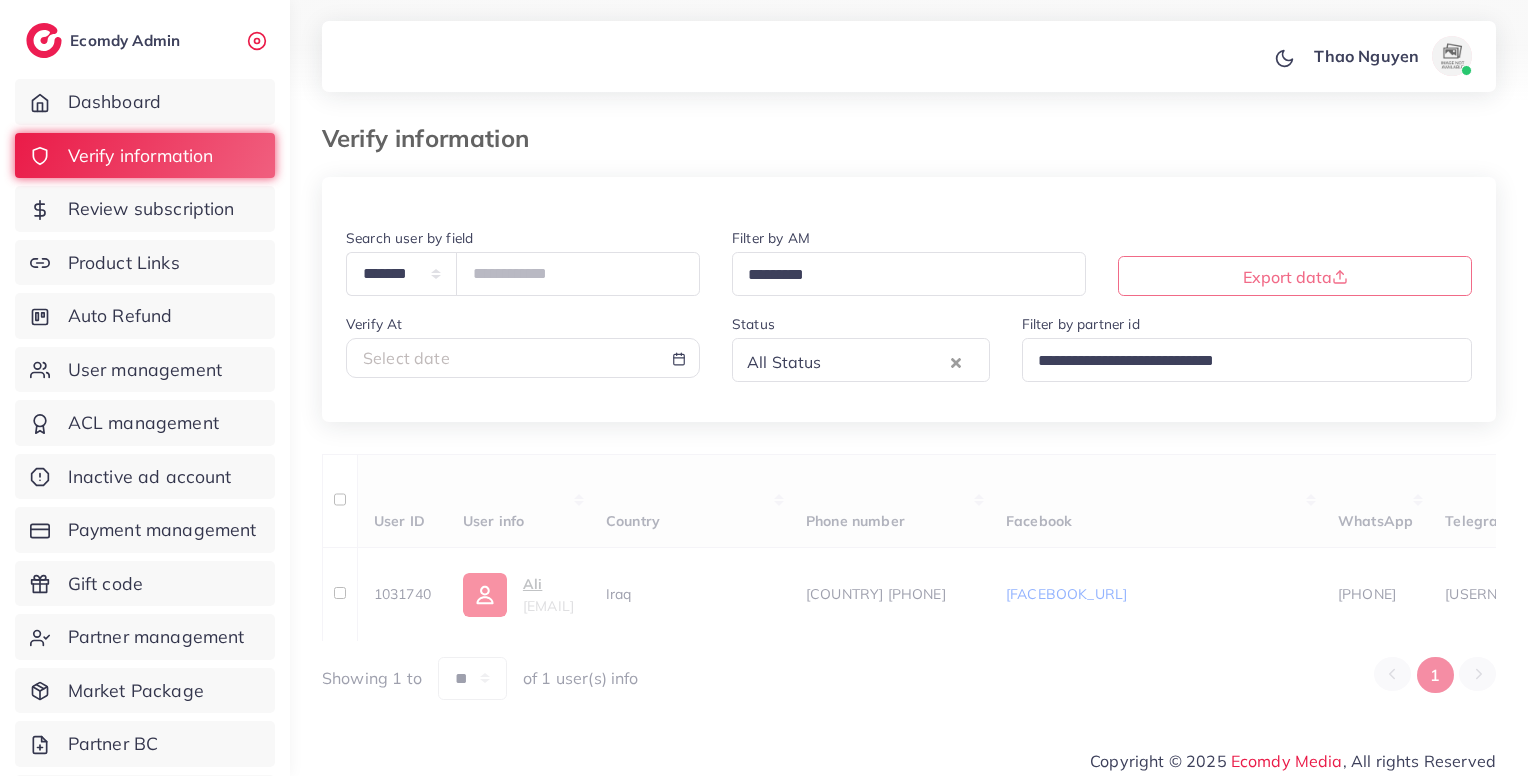click on "**********" at bounding box center [909, 324] 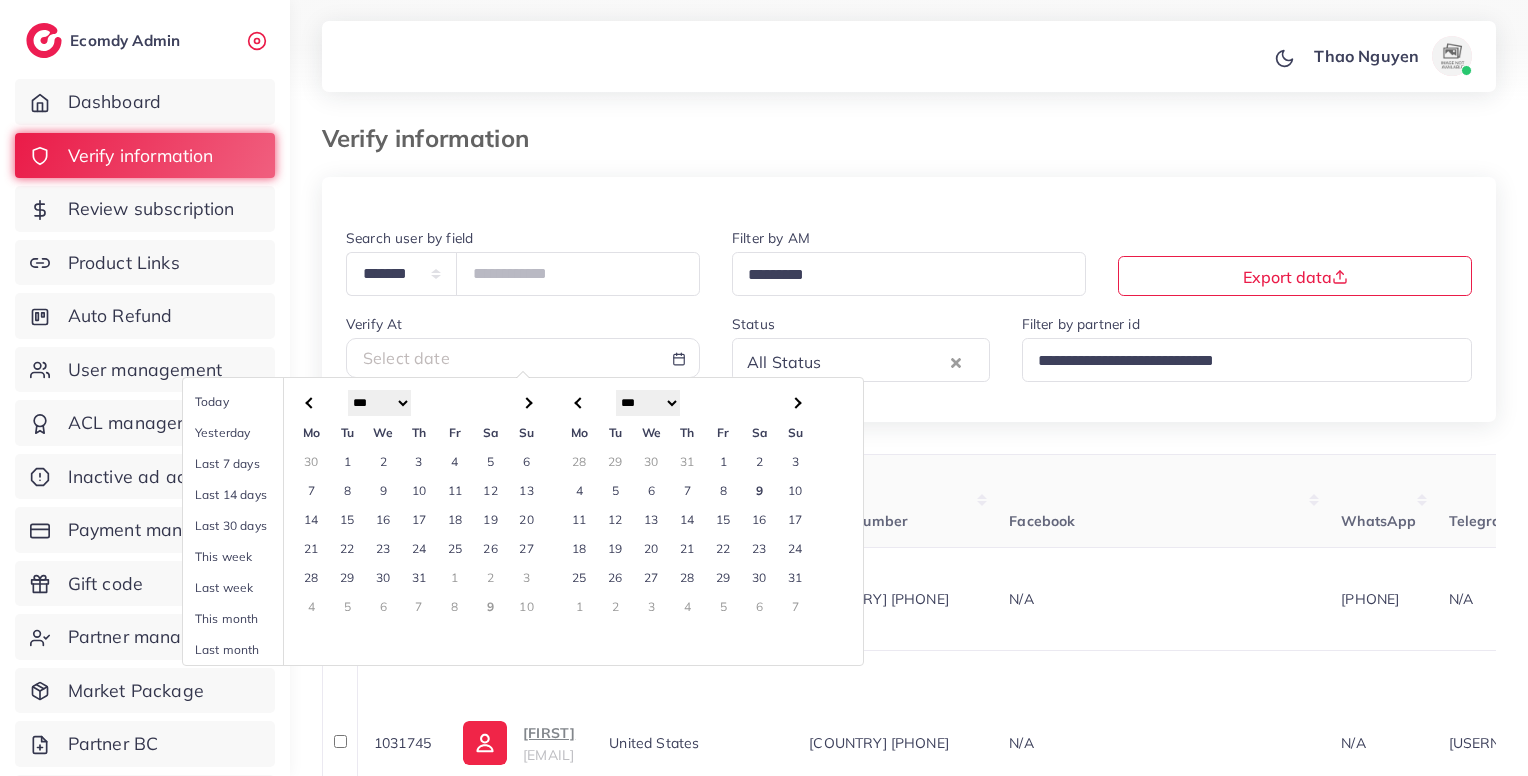 click on "9" at bounding box center (760, 490) 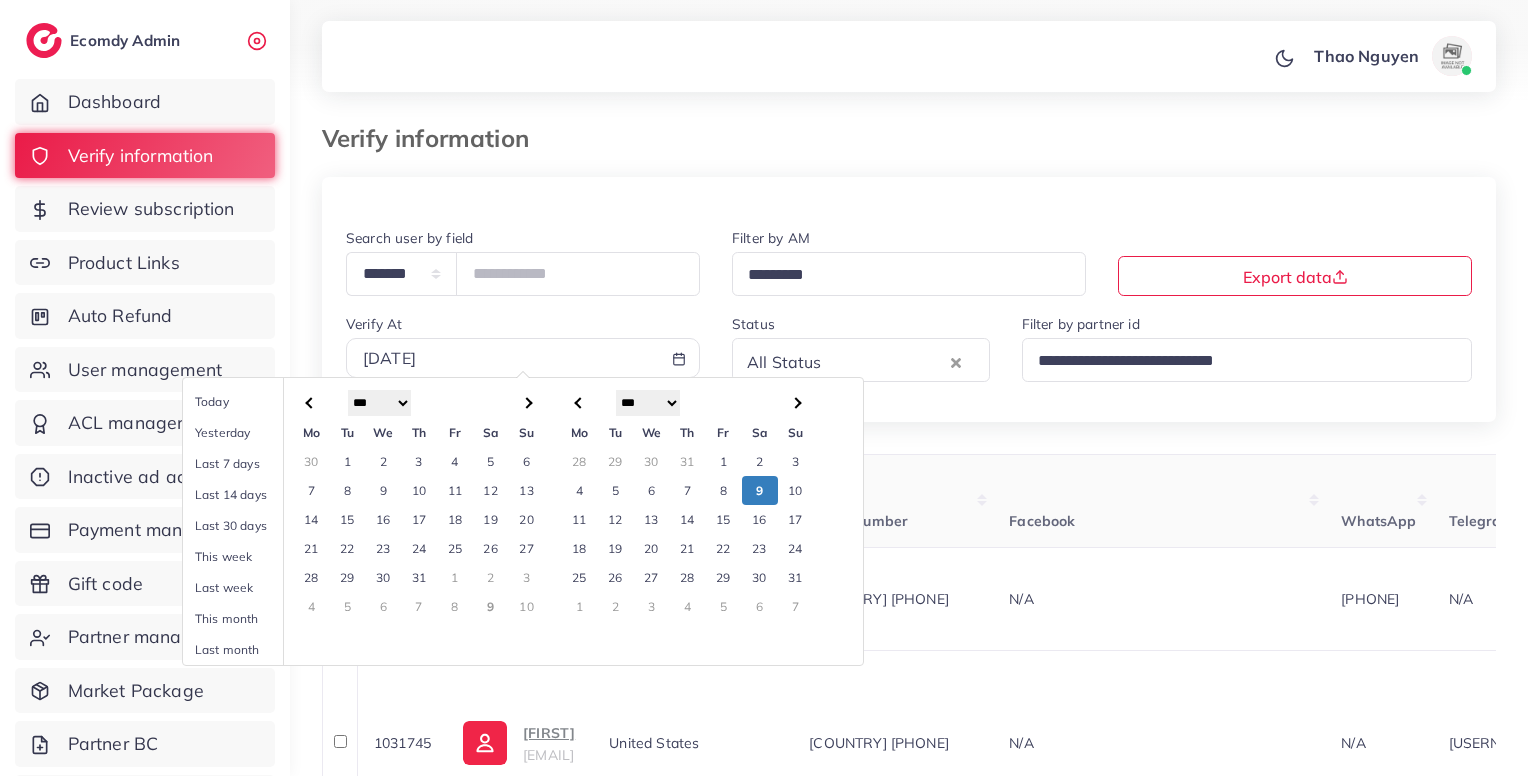 click on "9" at bounding box center [760, 490] 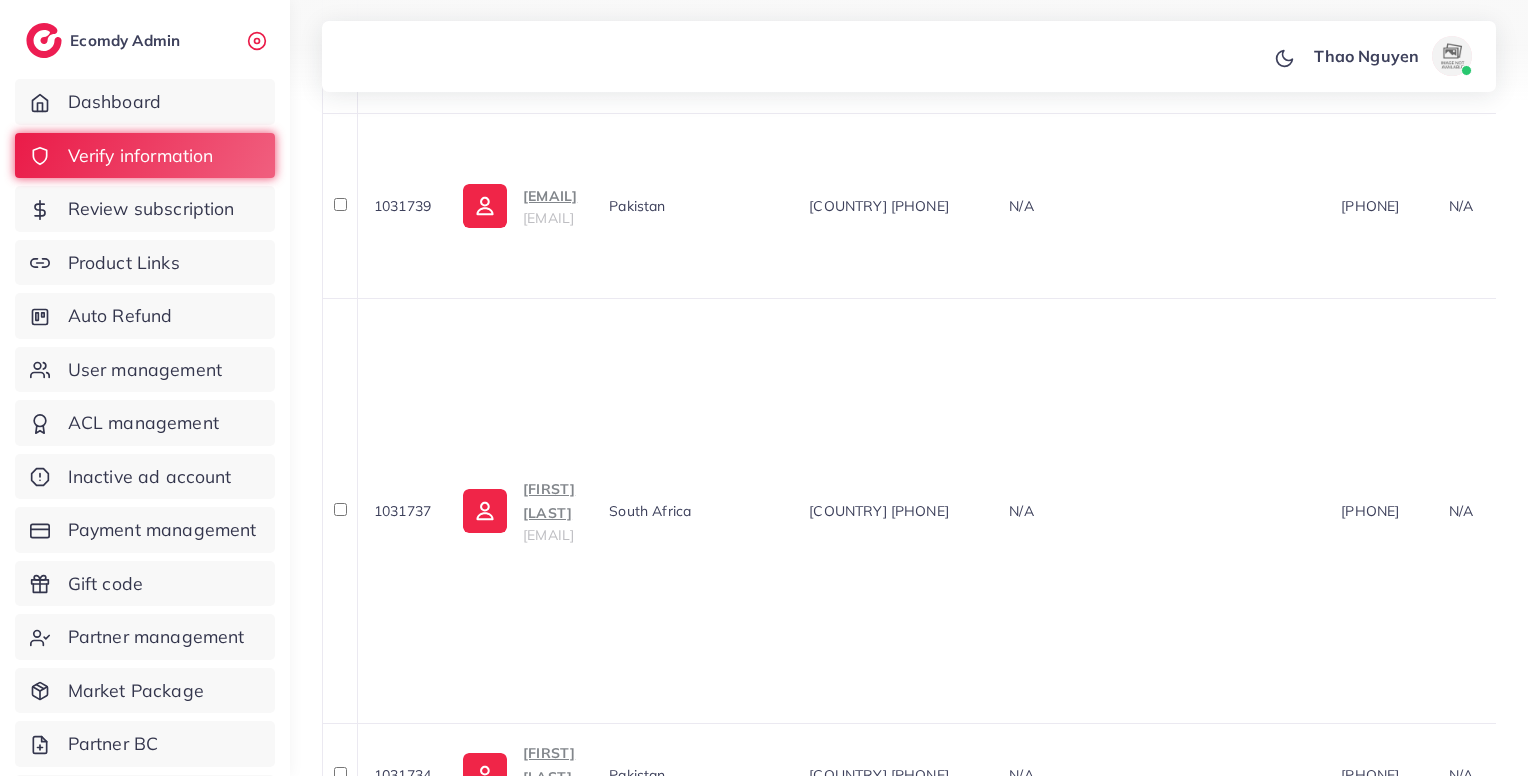 scroll, scrollTop: 1600, scrollLeft: 0, axis: vertical 